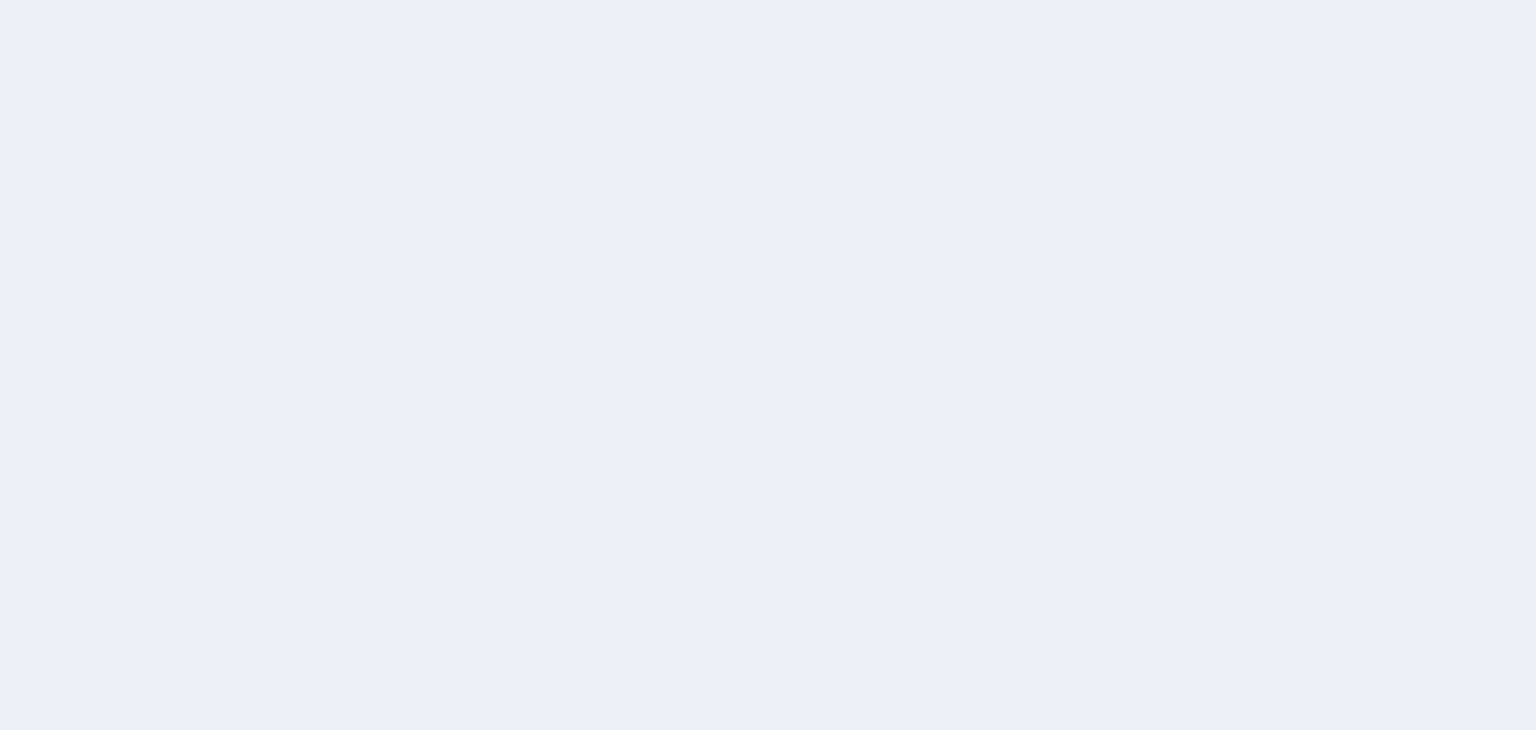 scroll, scrollTop: 0, scrollLeft: 0, axis: both 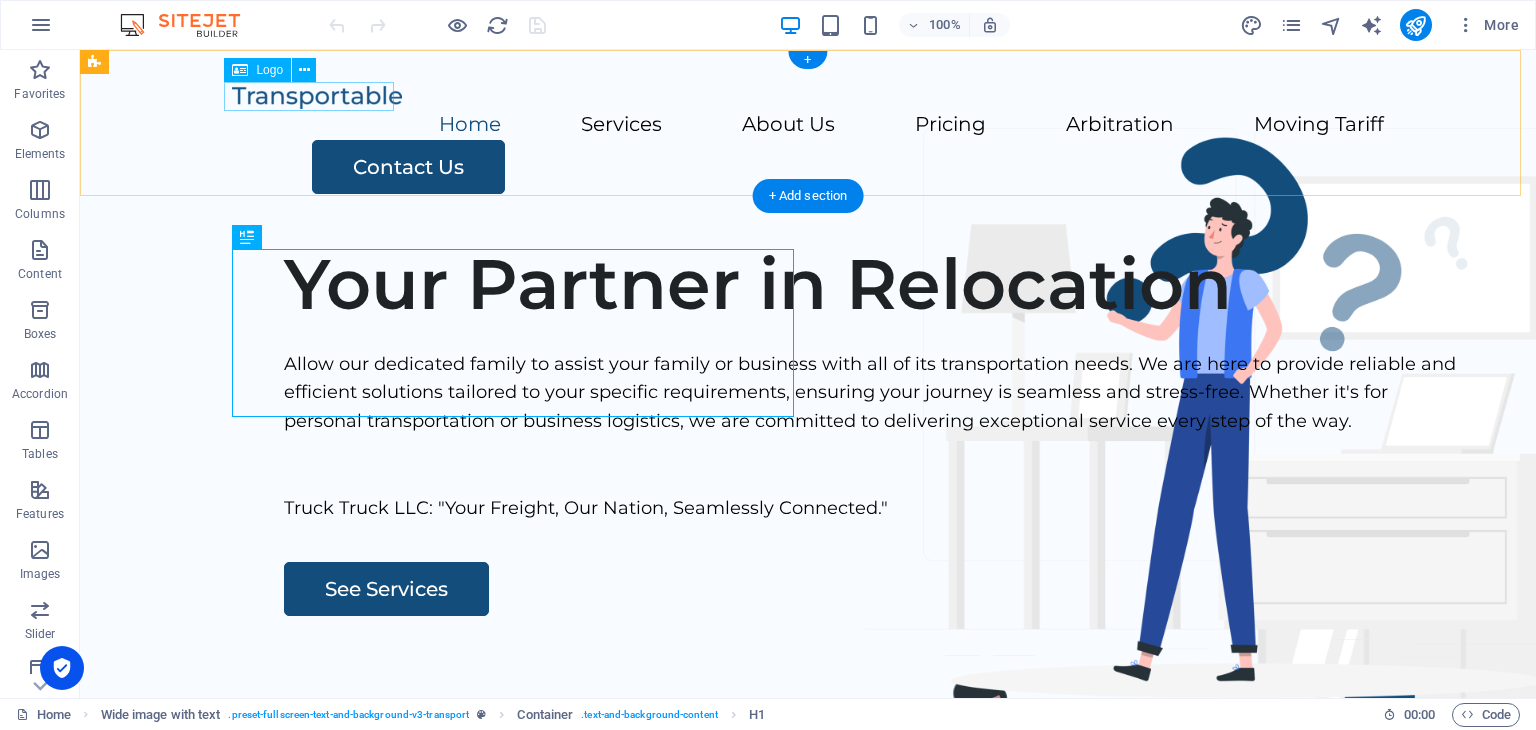 click at bounding box center (808, 96) 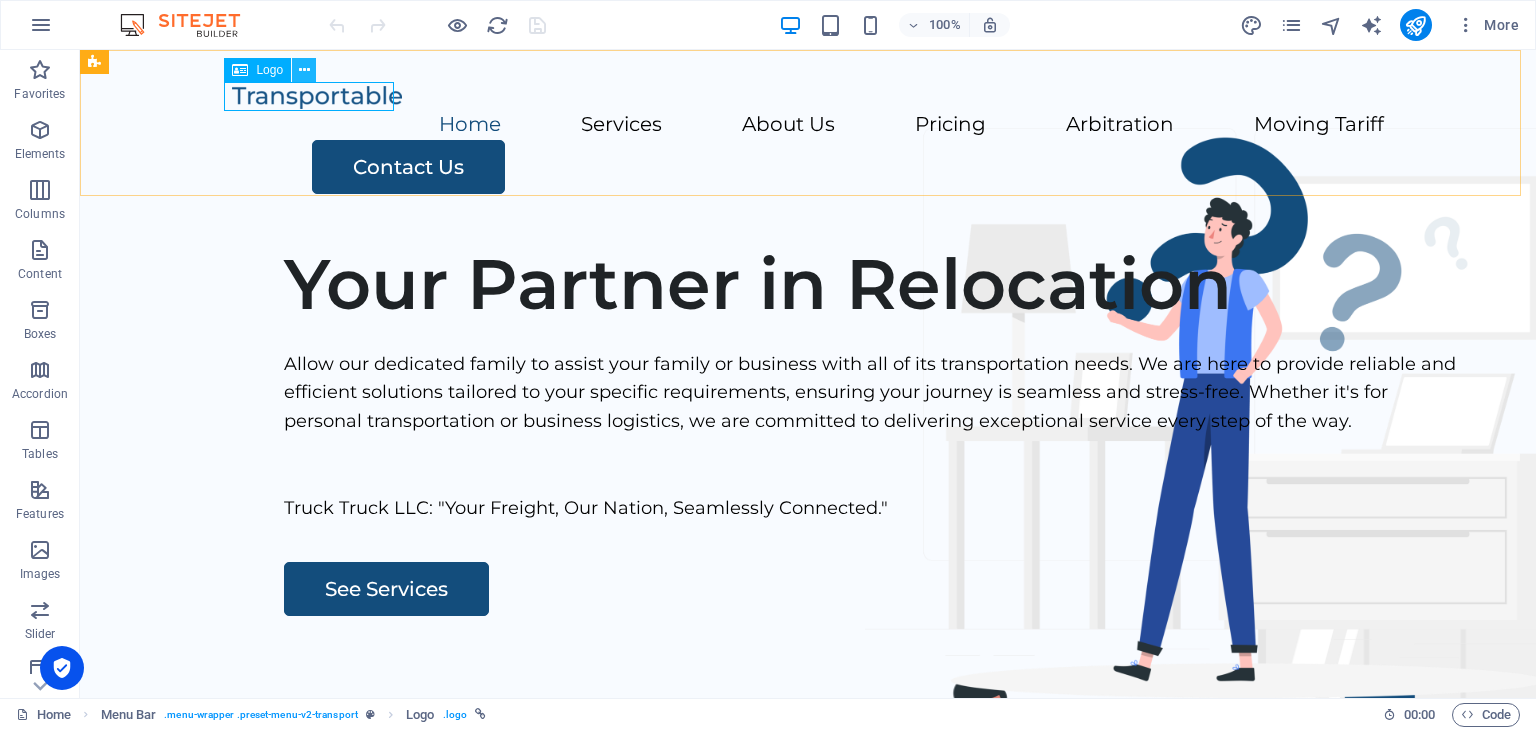 click at bounding box center (304, 70) 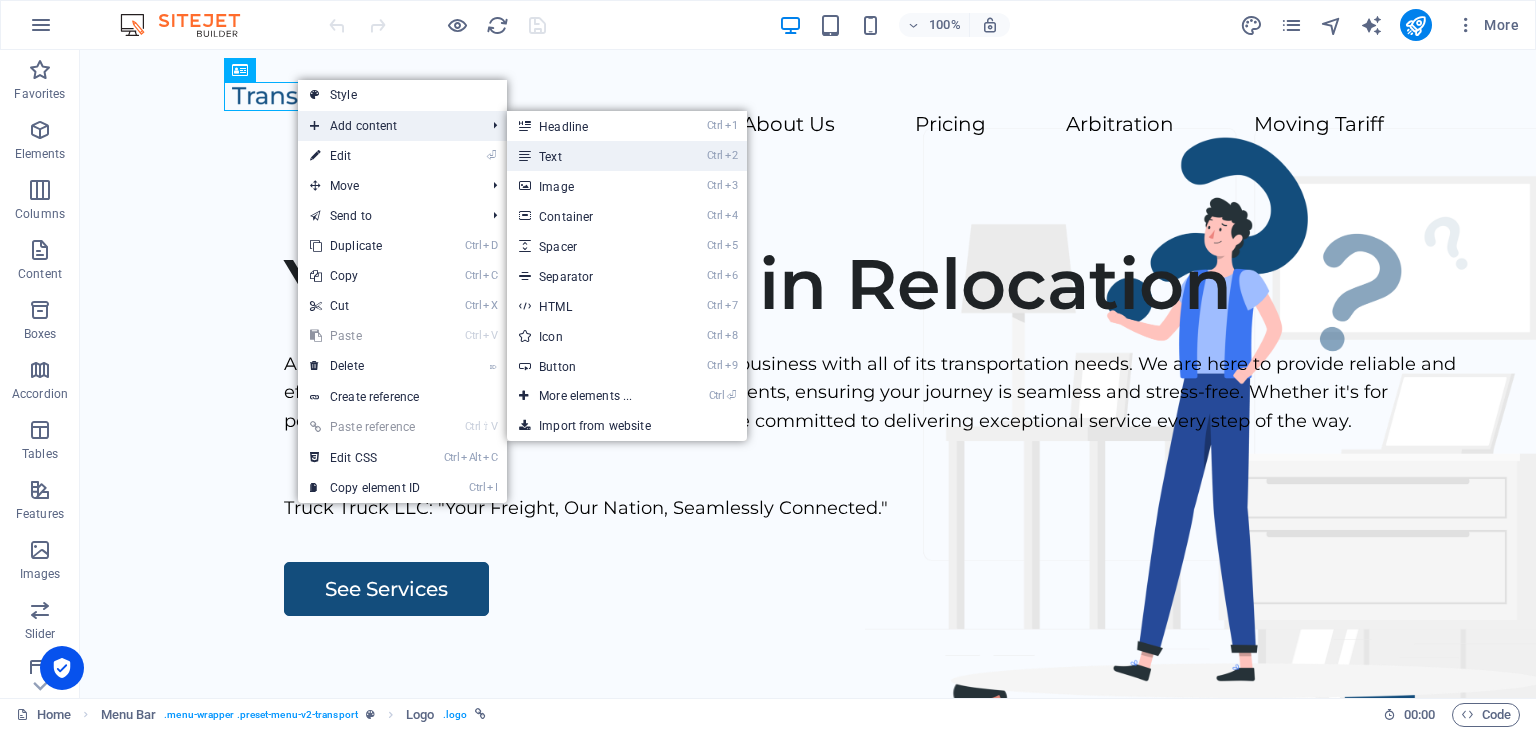click on "Ctrl 2  Text" at bounding box center [589, 156] 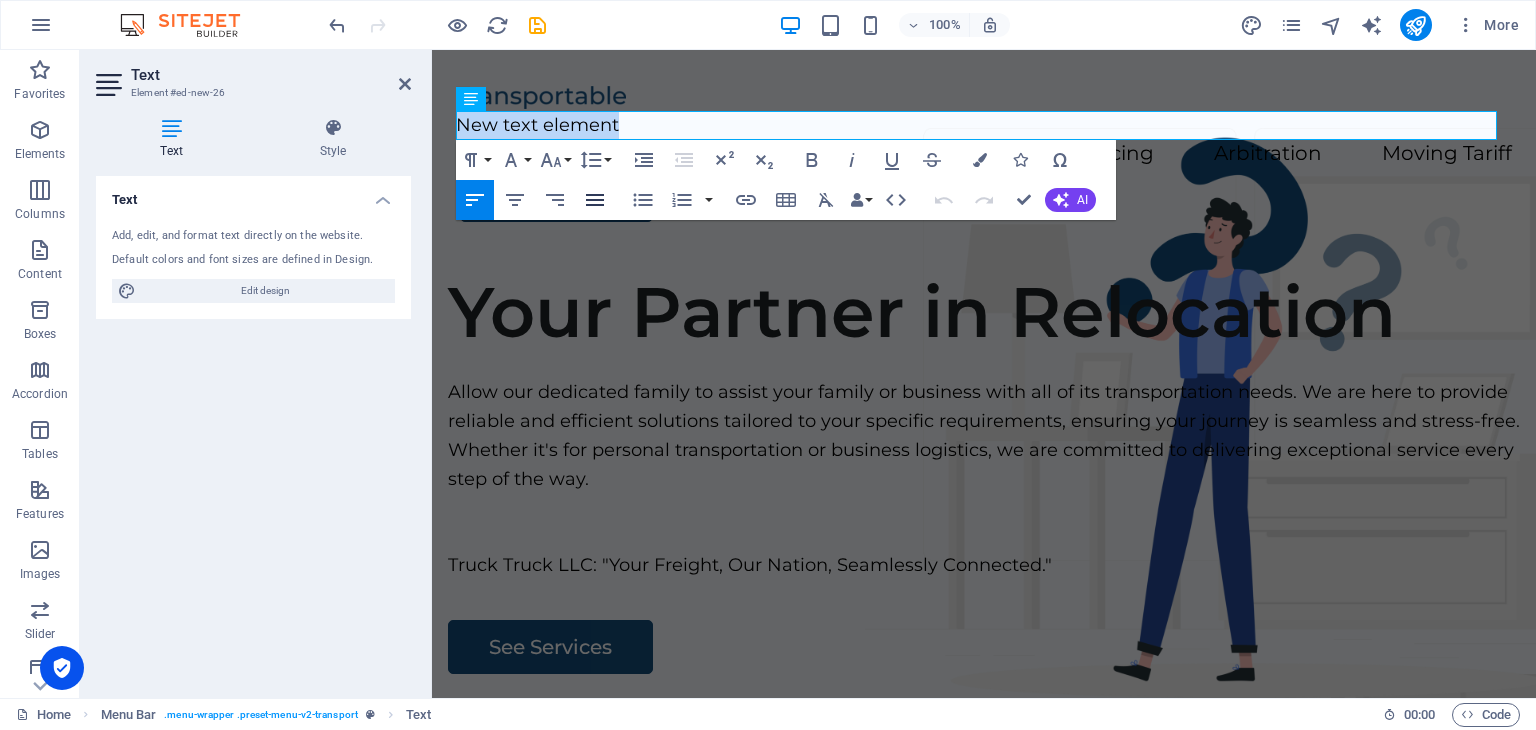 type 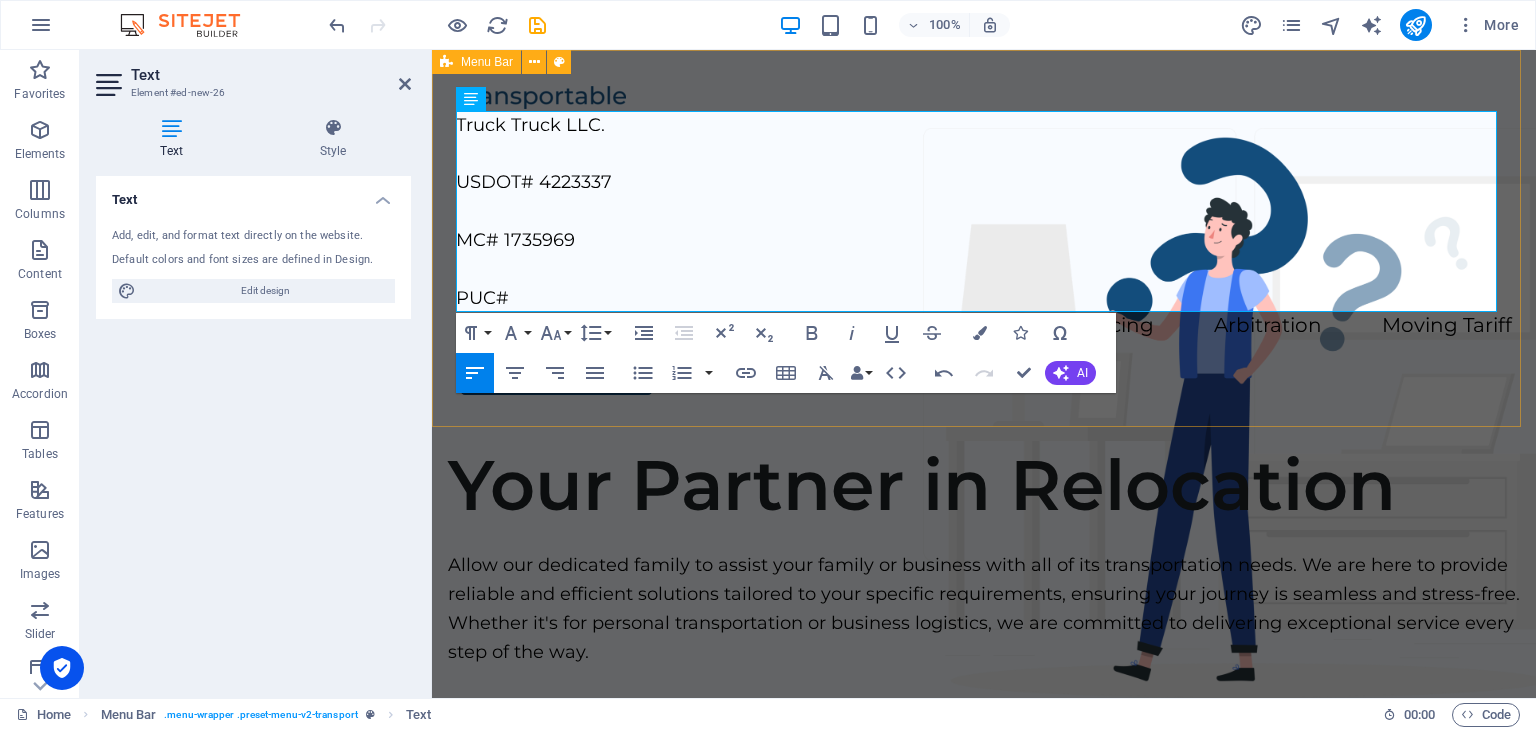 click on "Truck Truck LLC. USDOT# 4223337 MC# 1735969 PUC#  Home Services About Us Pricing Arbitration Moving Tariff Contact Us" at bounding box center [984, 238] 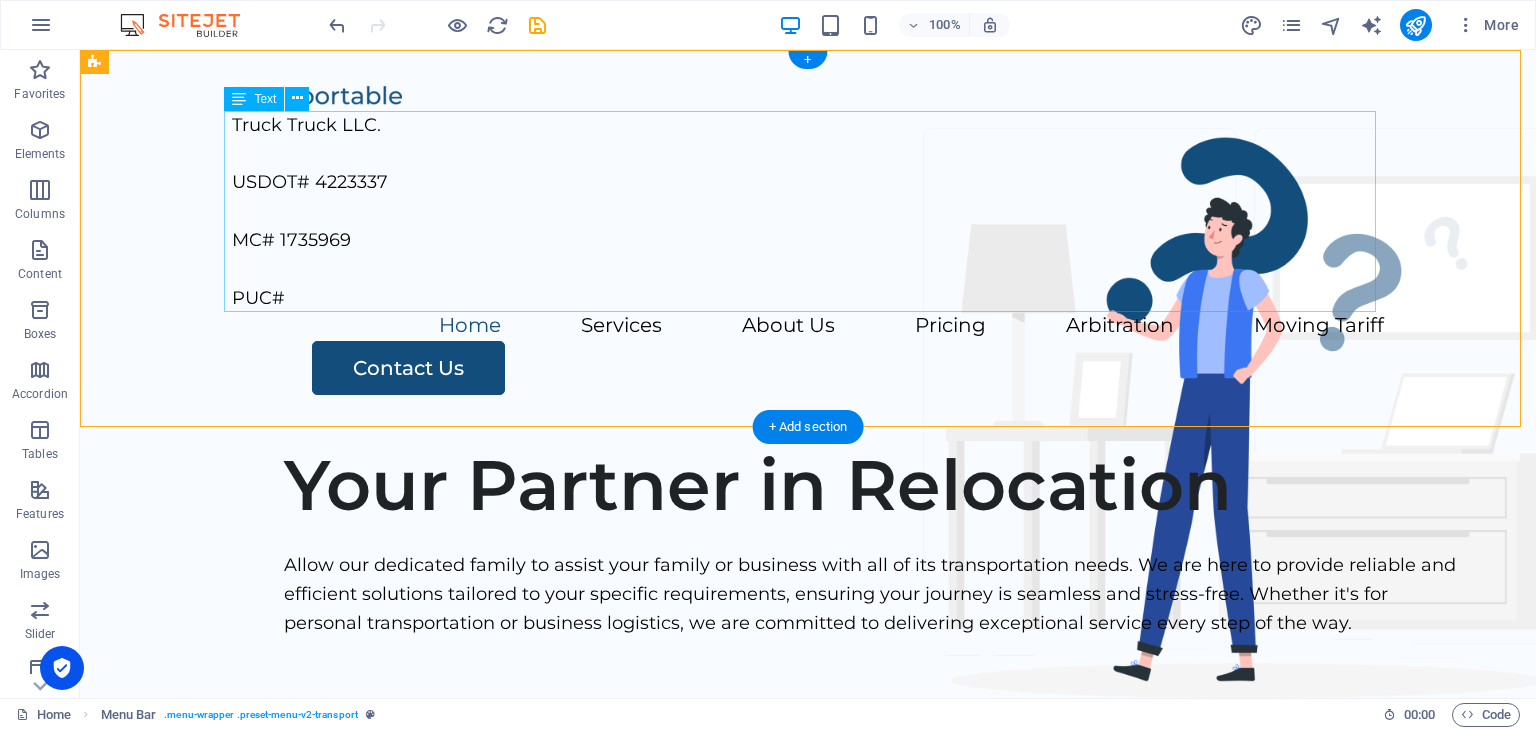 click on "Truck Truck LLC. USDOT# 4223337 MC# 1735969 PUC#" at bounding box center [808, 212] 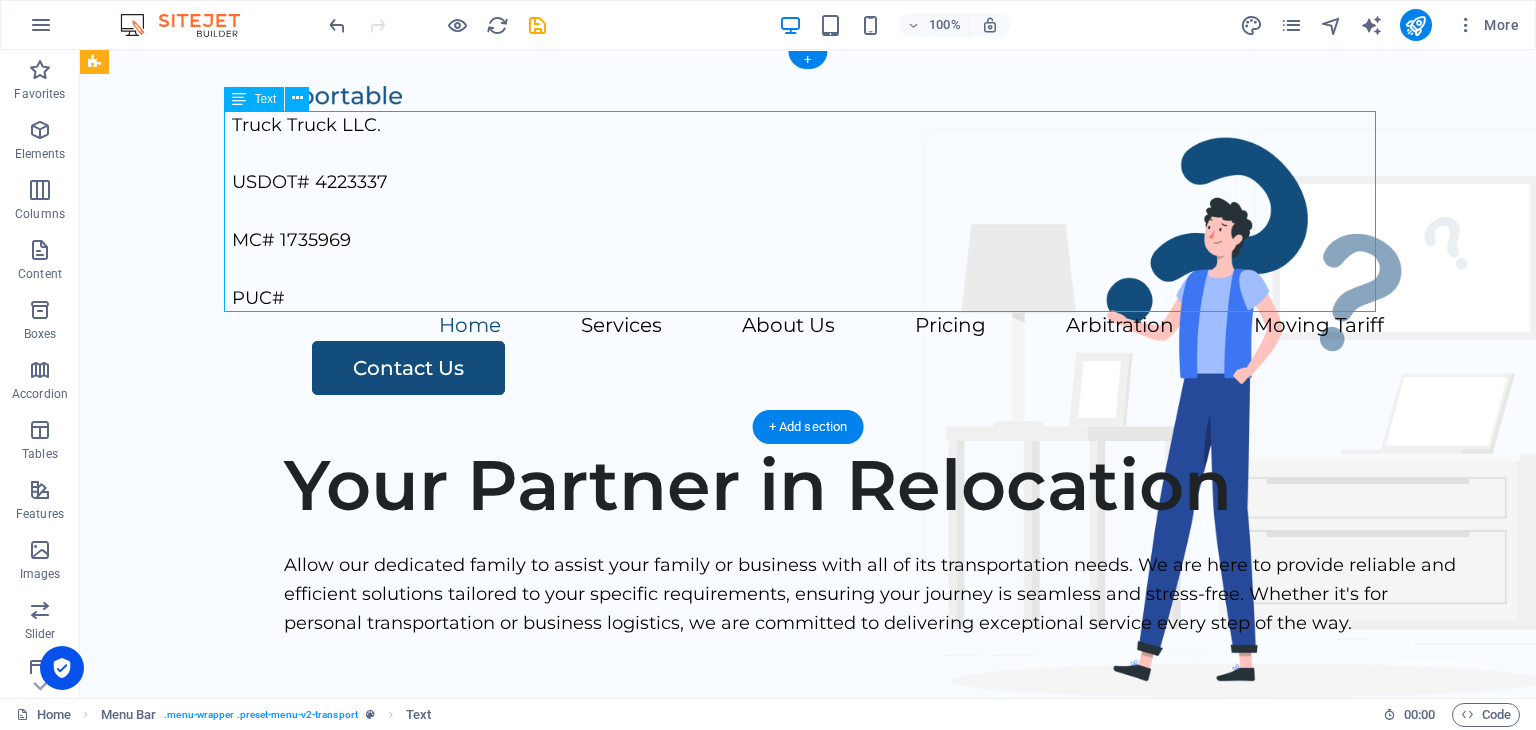 click on "Truck Truck LLC. USDOT# 4223337 MC# 1735969 PUC#" at bounding box center [808, 212] 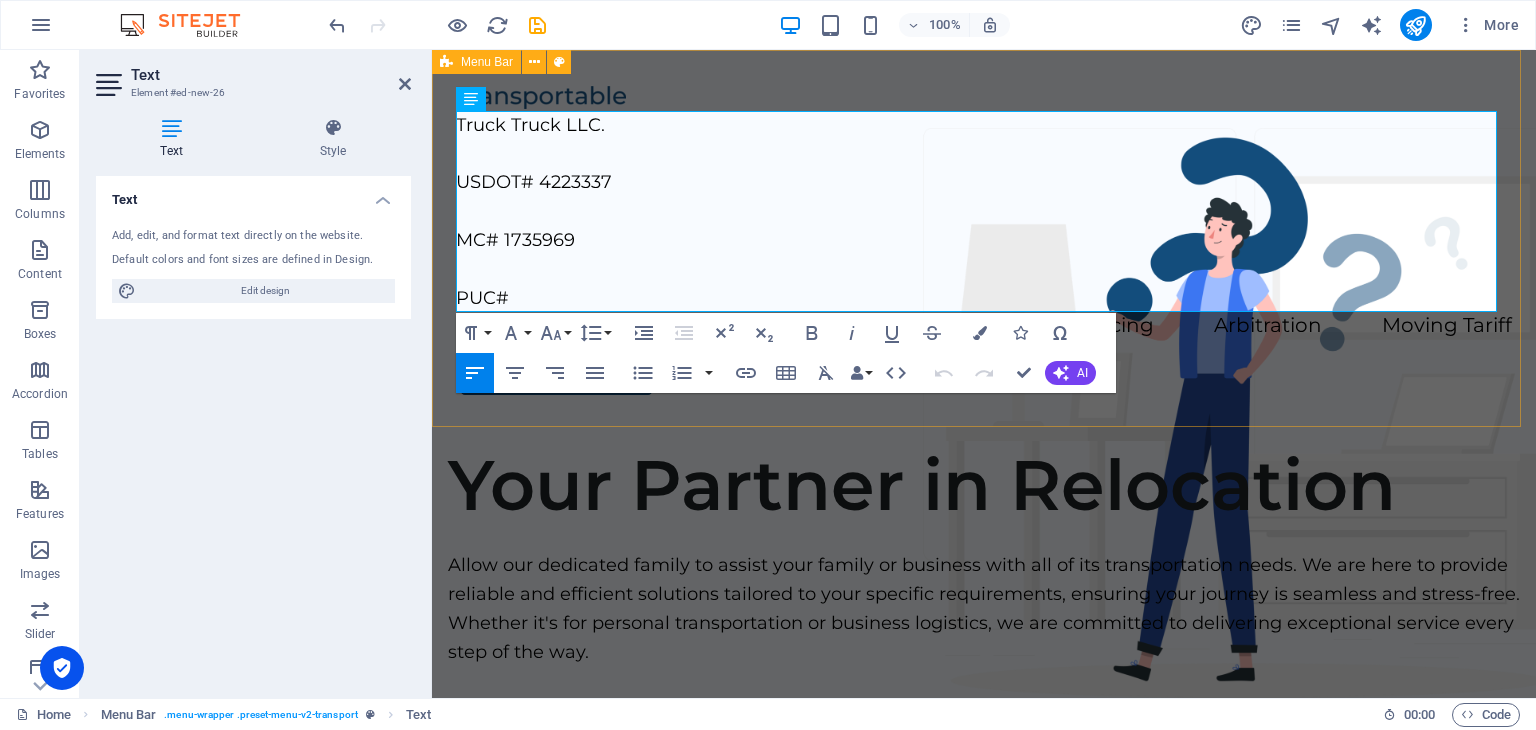 drag, startPoint x: 525, startPoint y: 289, endPoint x: 442, endPoint y: 130, distance: 179.35997 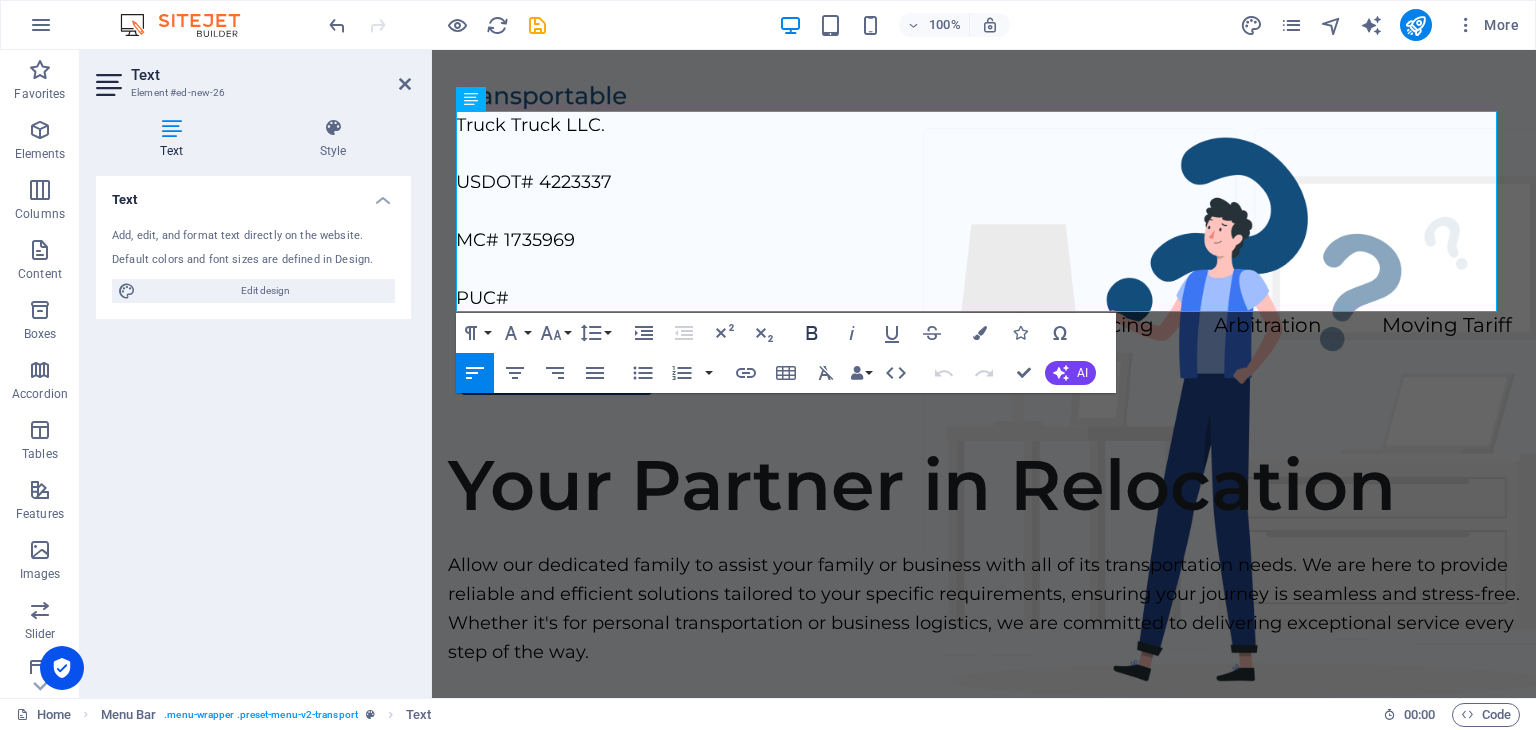 click 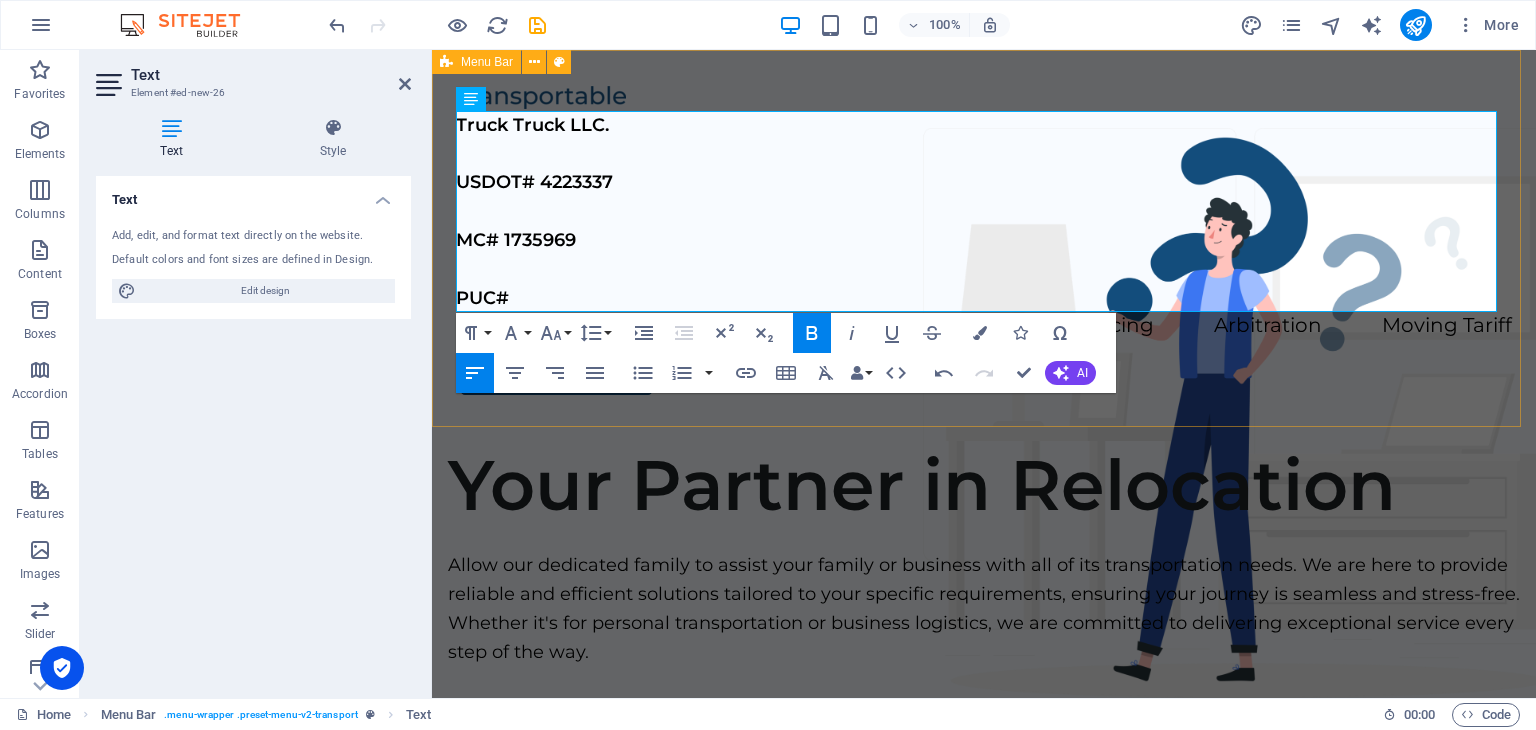 click on "Truck Truck LLC. USDOT# 4223337 MC# 1735969 PUC#  Home Services About Us Pricing Arbitration Moving Tariff Contact Us" at bounding box center (984, 238) 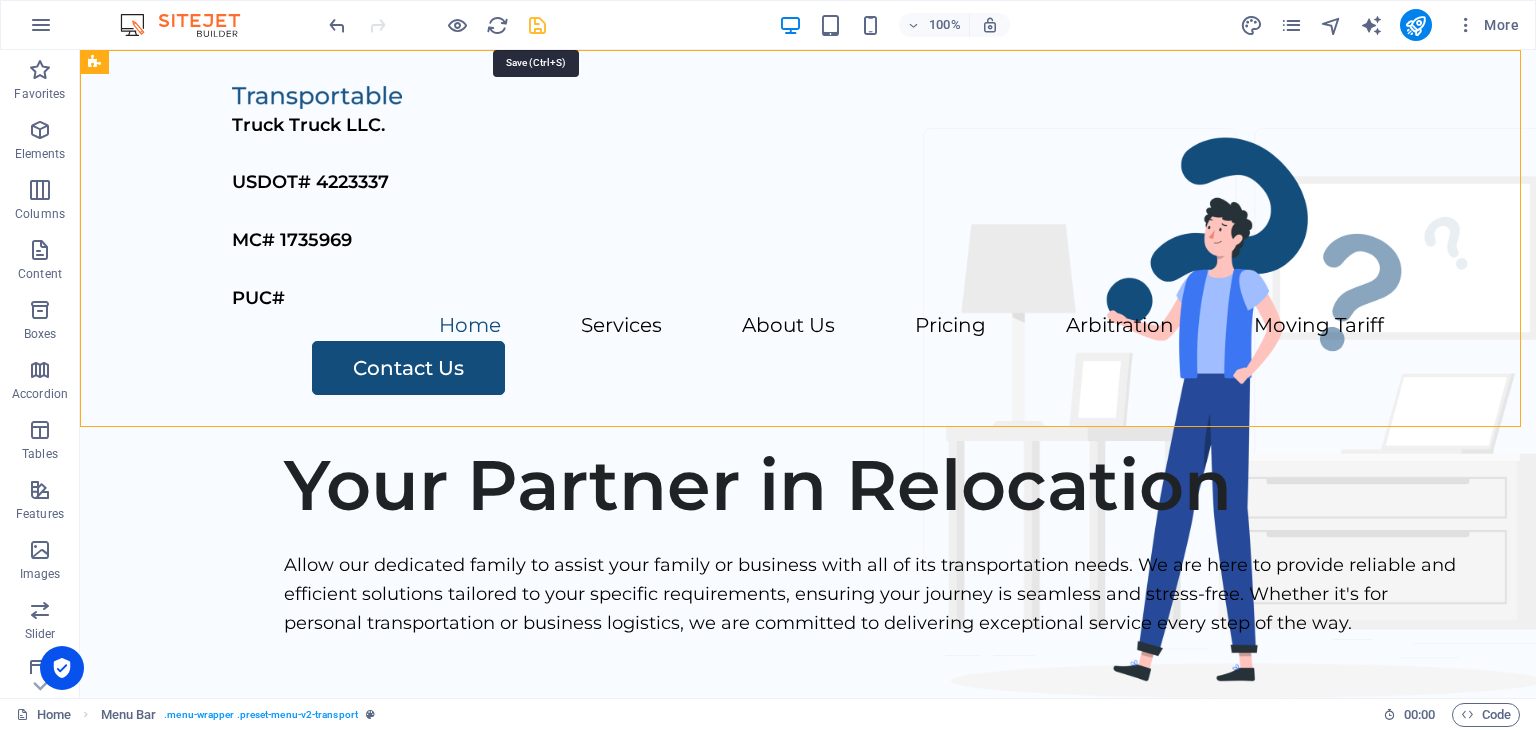 click at bounding box center [537, 25] 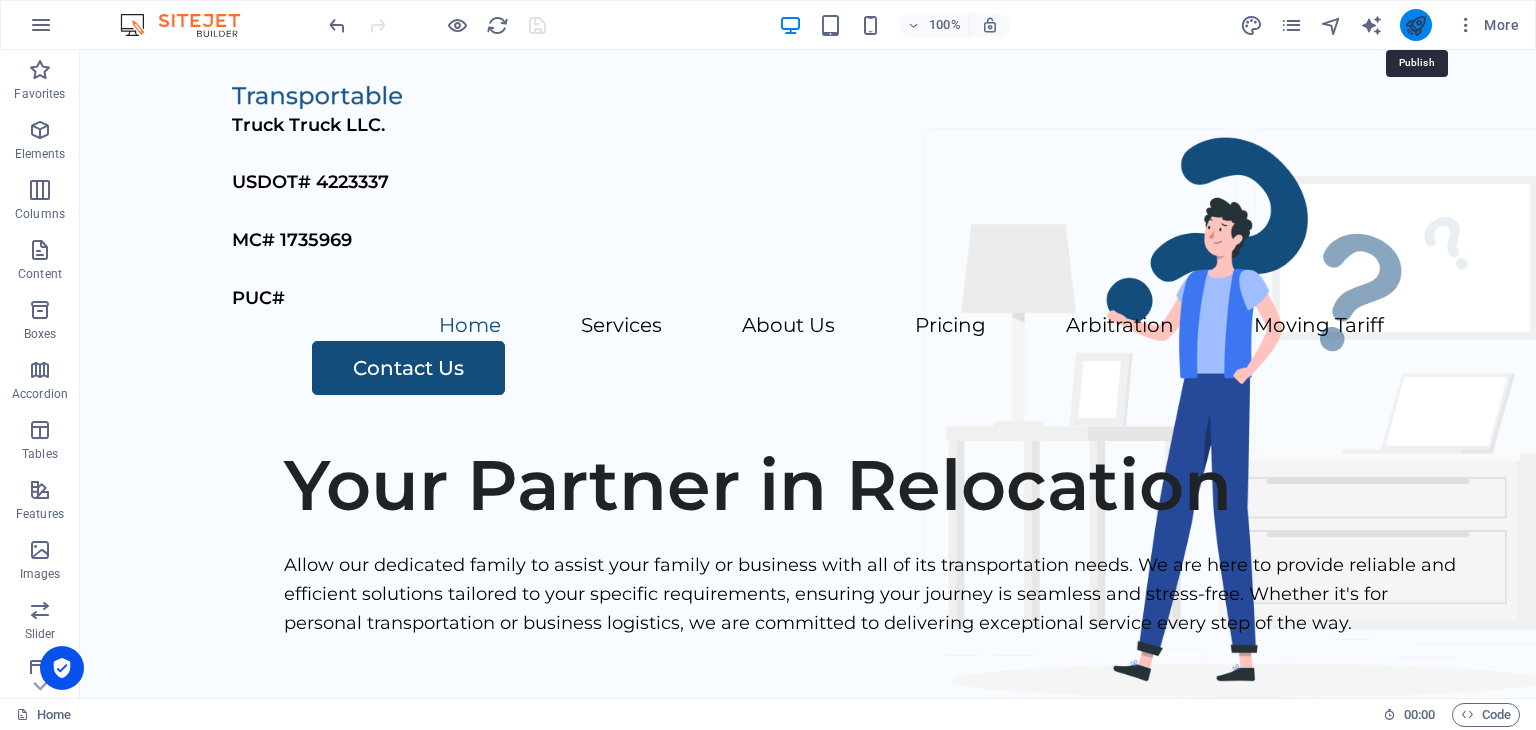 click at bounding box center [1415, 25] 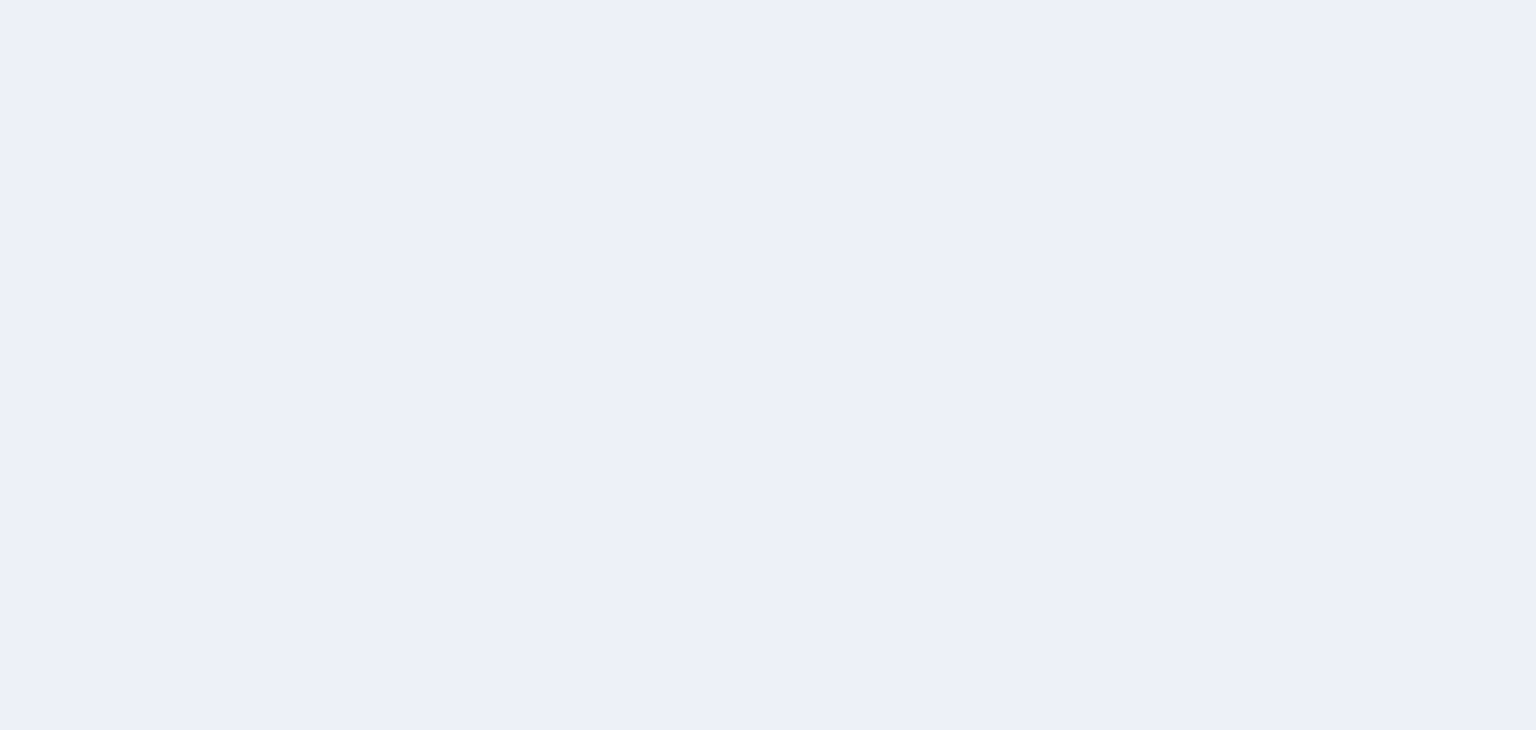 scroll, scrollTop: 0, scrollLeft: 0, axis: both 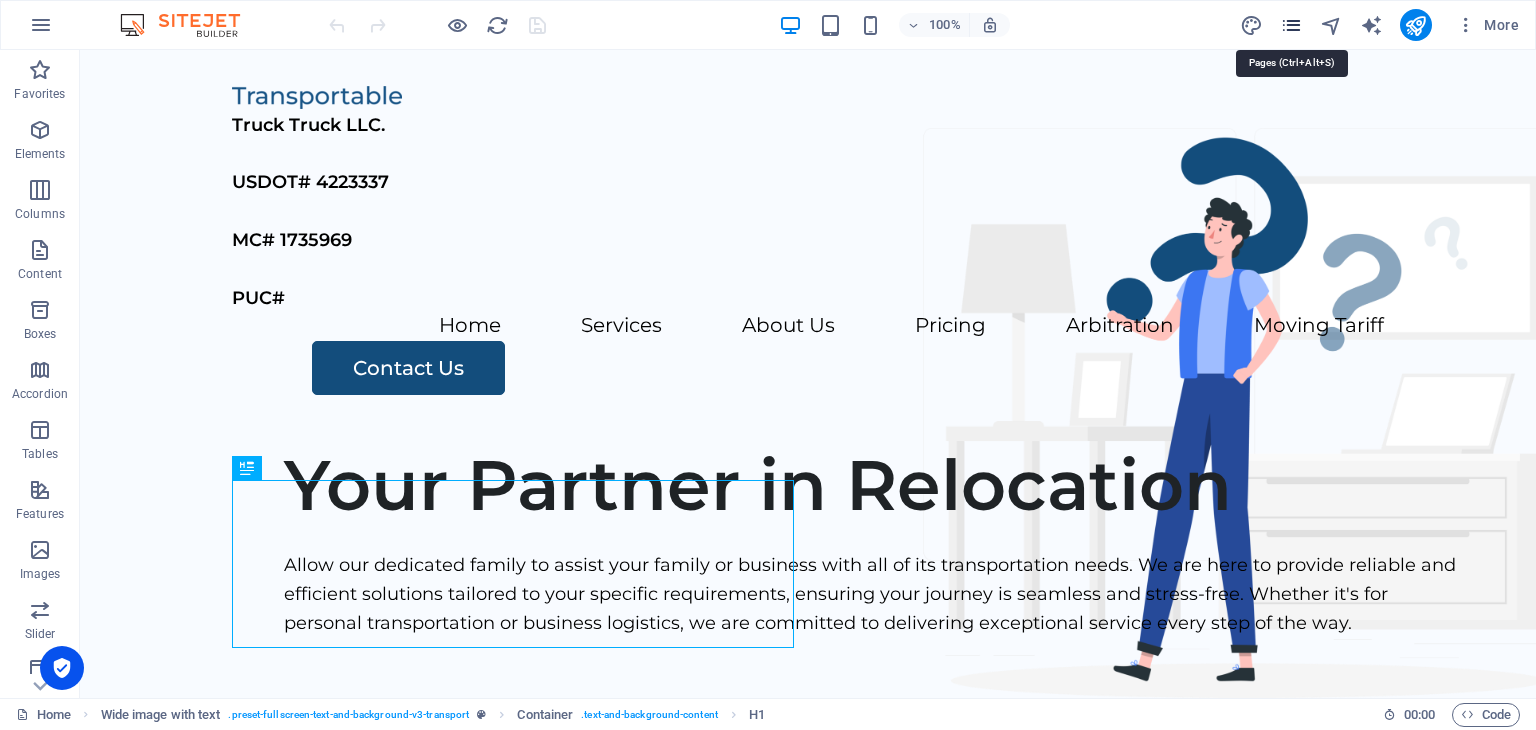 click at bounding box center (1291, 25) 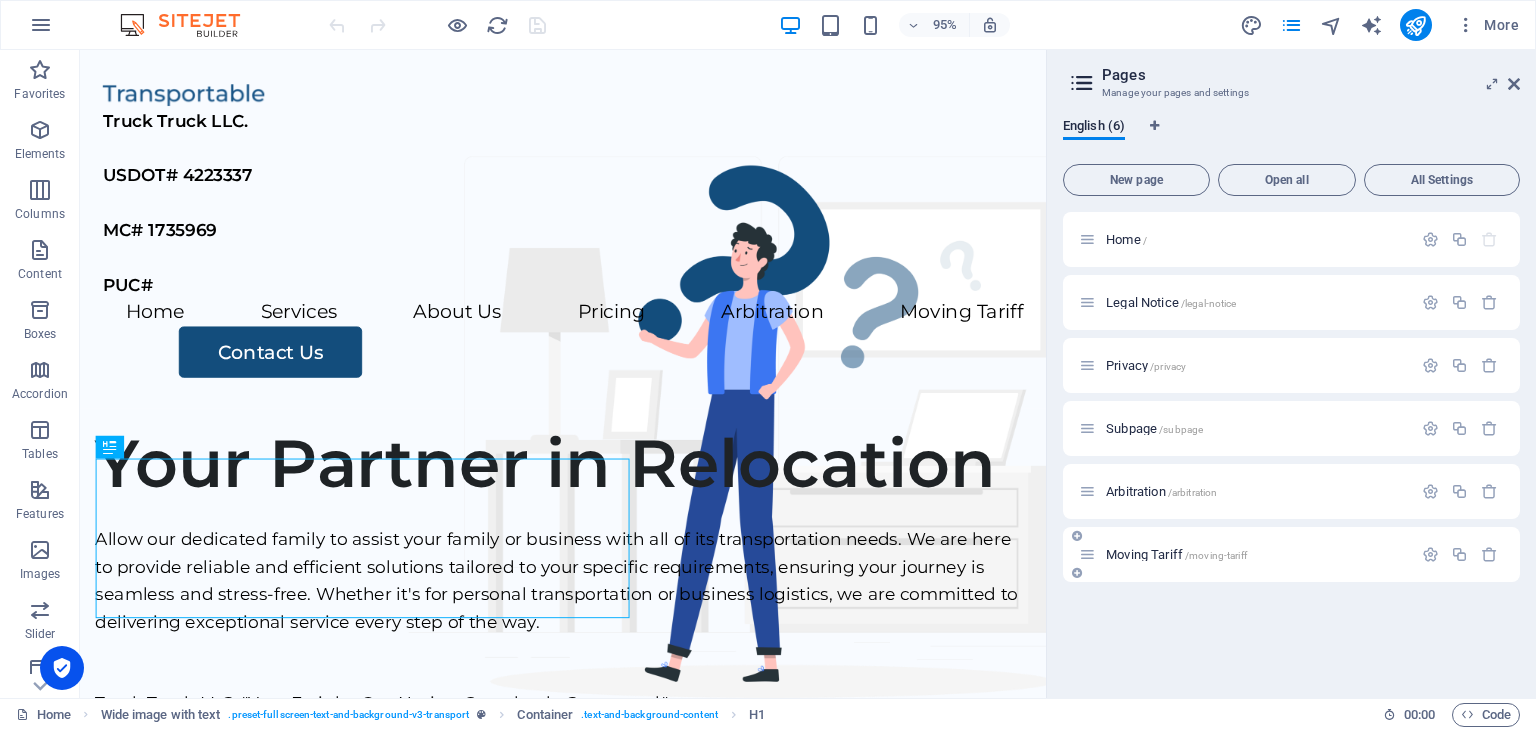 click on "Moving Tariff /moving-tariff" at bounding box center [1245, 554] 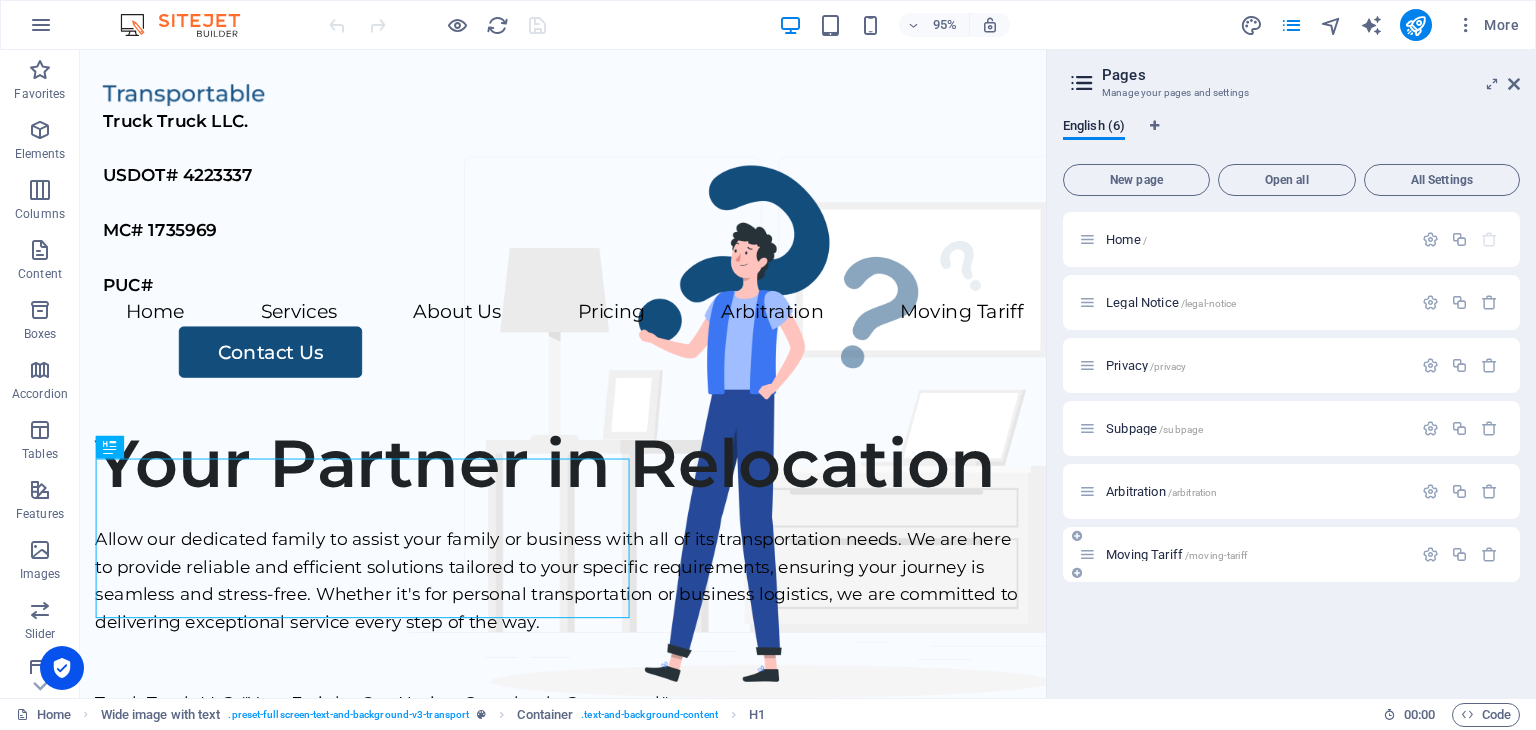 click on "Moving Tariff /moving-tariff" at bounding box center [1176, 554] 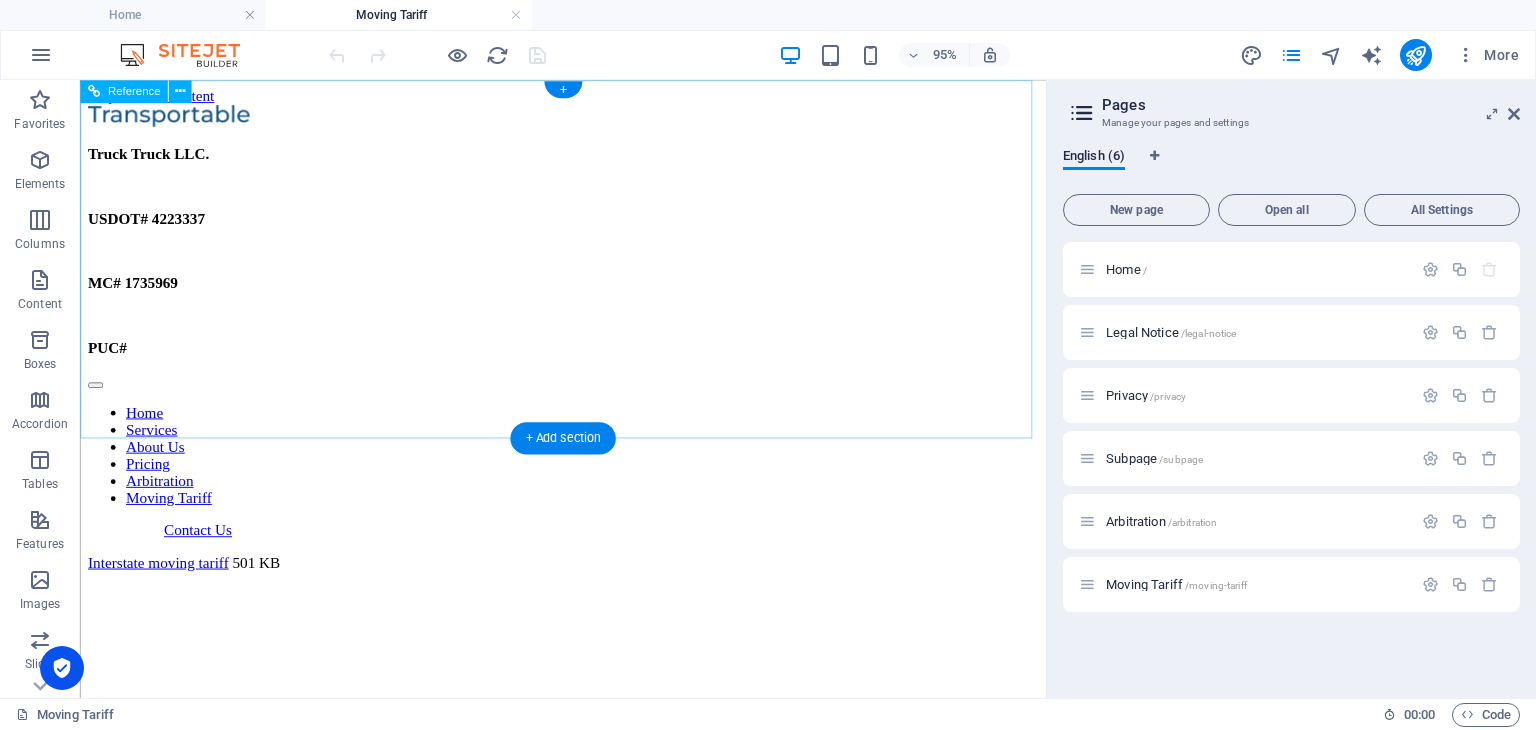 scroll, scrollTop: 0, scrollLeft: 0, axis: both 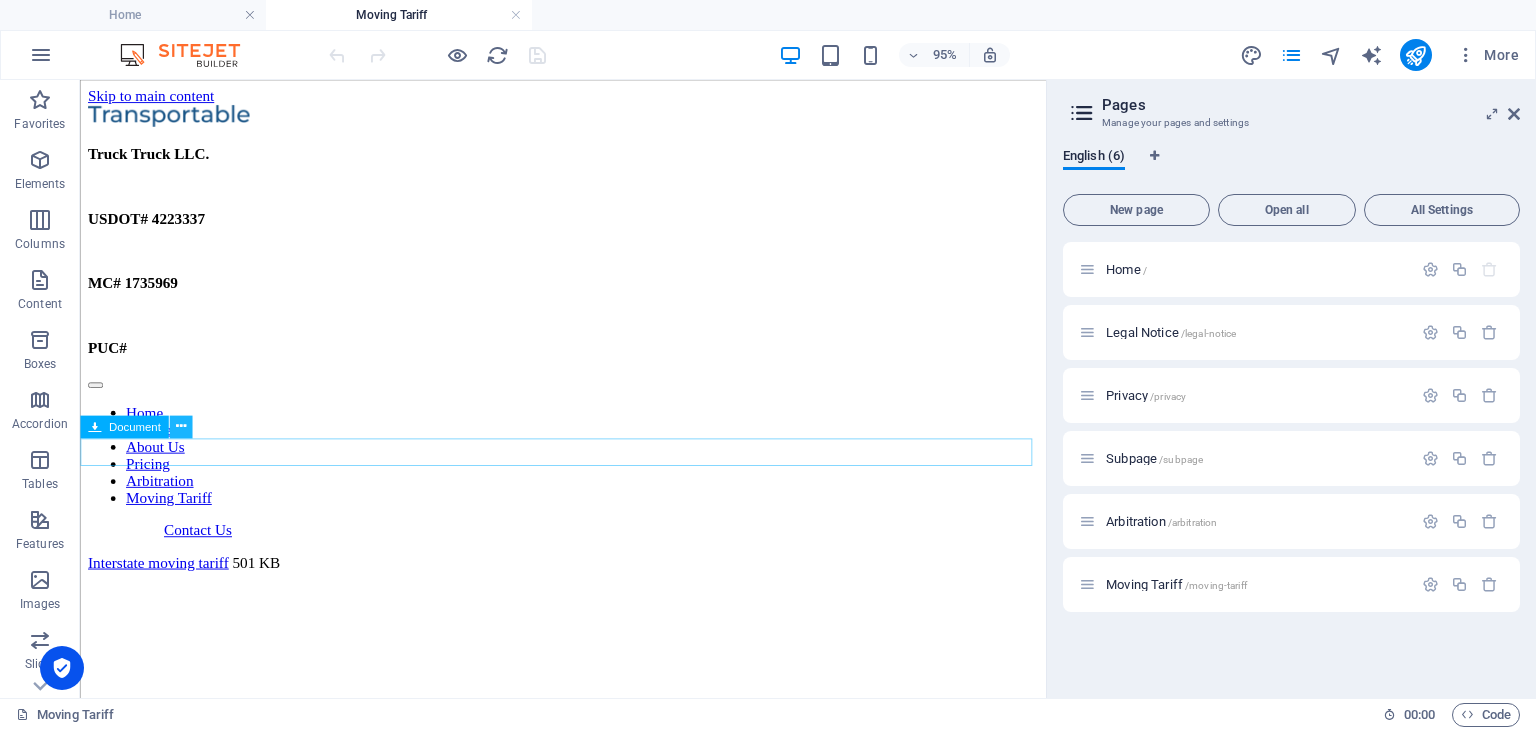 click at bounding box center [180, 427] 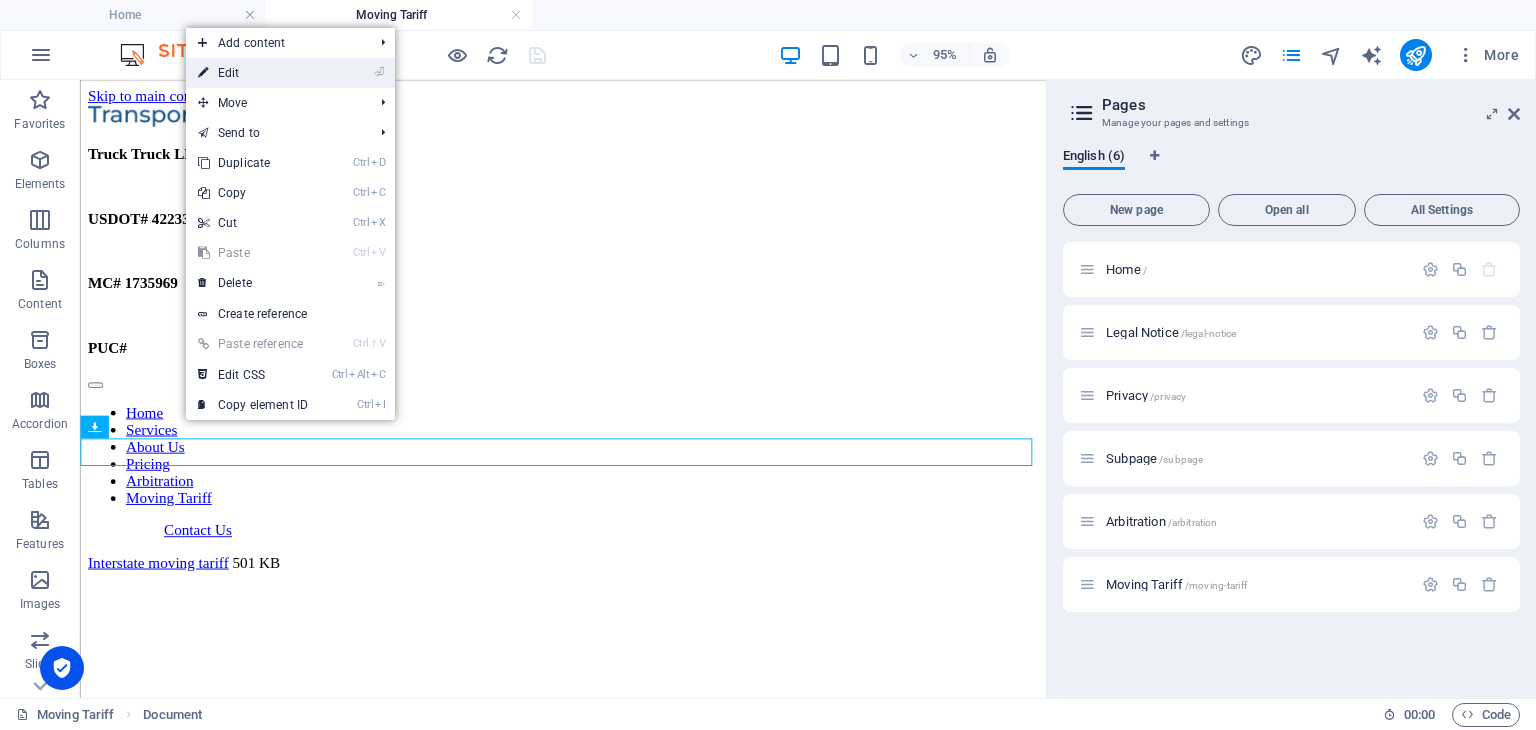 click on "⏎  Edit" at bounding box center [253, 73] 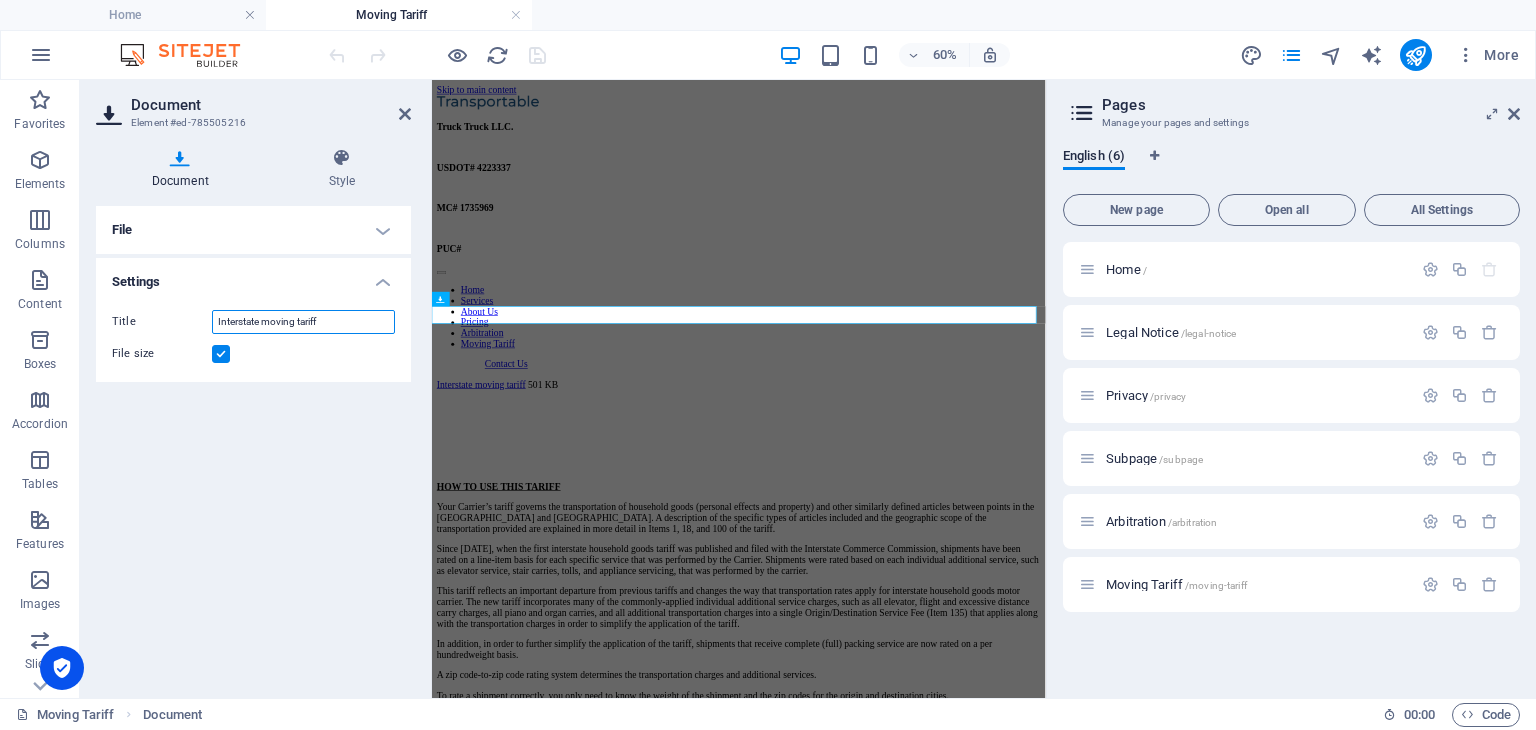 drag, startPoint x: 339, startPoint y: 322, endPoint x: 188, endPoint y: 315, distance: 151.16217 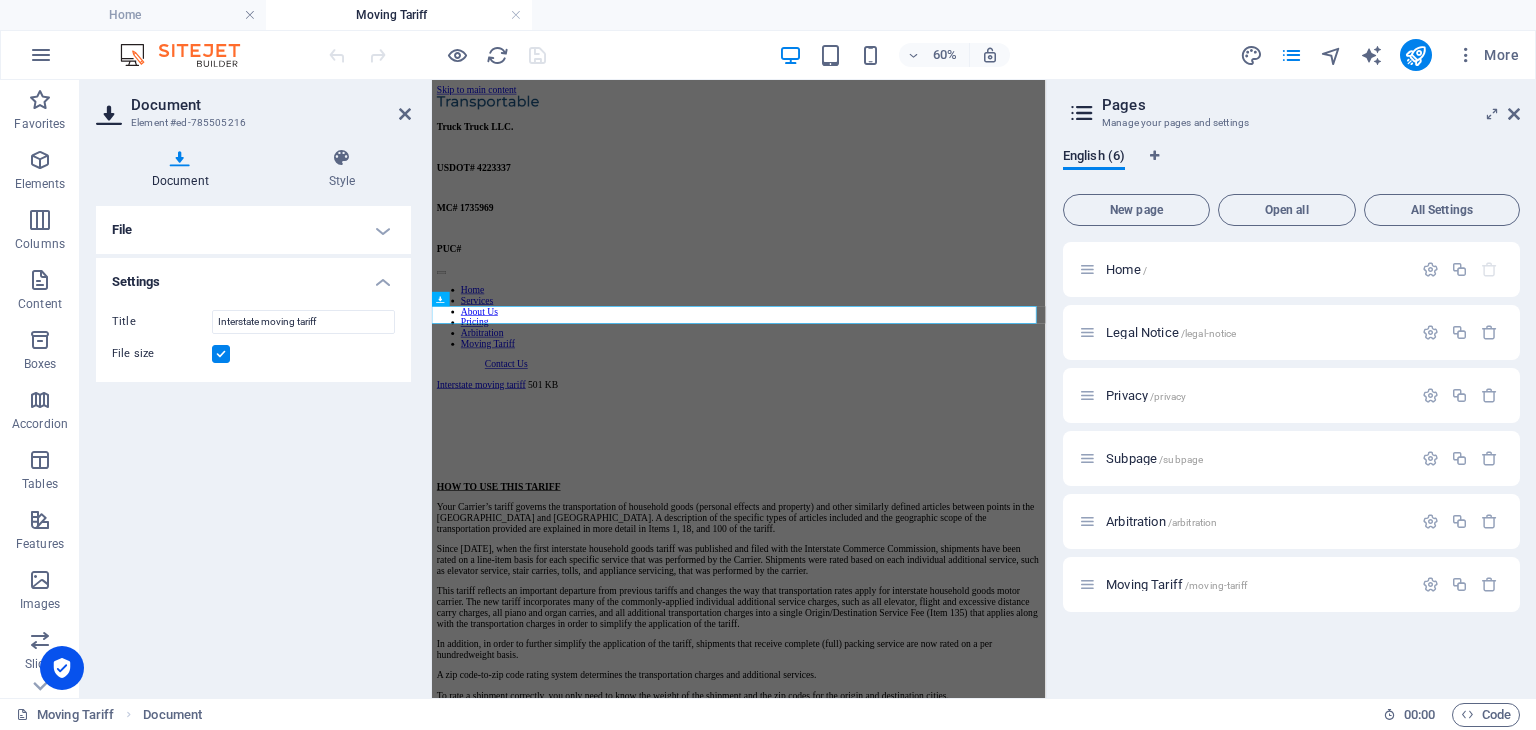 click on "File" at bounding box center [253, 230] 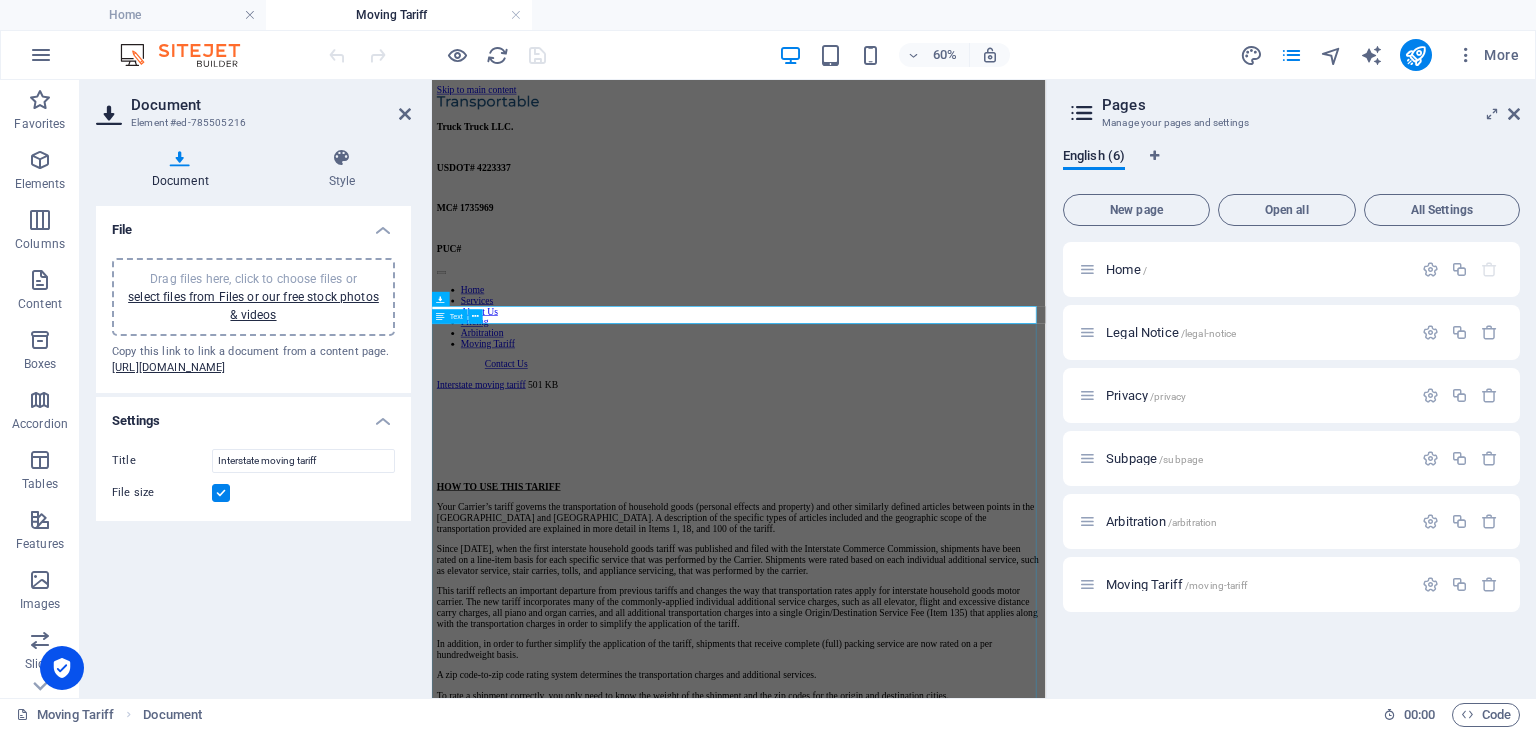 click on "HOW TO USE THIS TARIFF
Your Carrier’s tariff governs the transportation of household goods (personal effects and property) and other similarly defined articles between points in the United States and Canada.  A description of the specific types of articles included and the geographic scope of the transportation provided are explained in more detail in Items 1, 18, and 100 of the tariff.
Since 1936, when the first interstate household goods tariff was published and filed with the Interstate Commerce Commission, shipments have been rated on a line-item basis for each specific service that was performed by the Carrier.  Shipments were rated based on each individual additional service, such as elevator service, stair carries, tolls, and appliance servicing, that was performed by the carrier.
In addition, in order to further simplify the application of the tariff, shipments that receive complete (full) packing service are now rated on a per hundredweight basis." at bounding box center [943, 864] 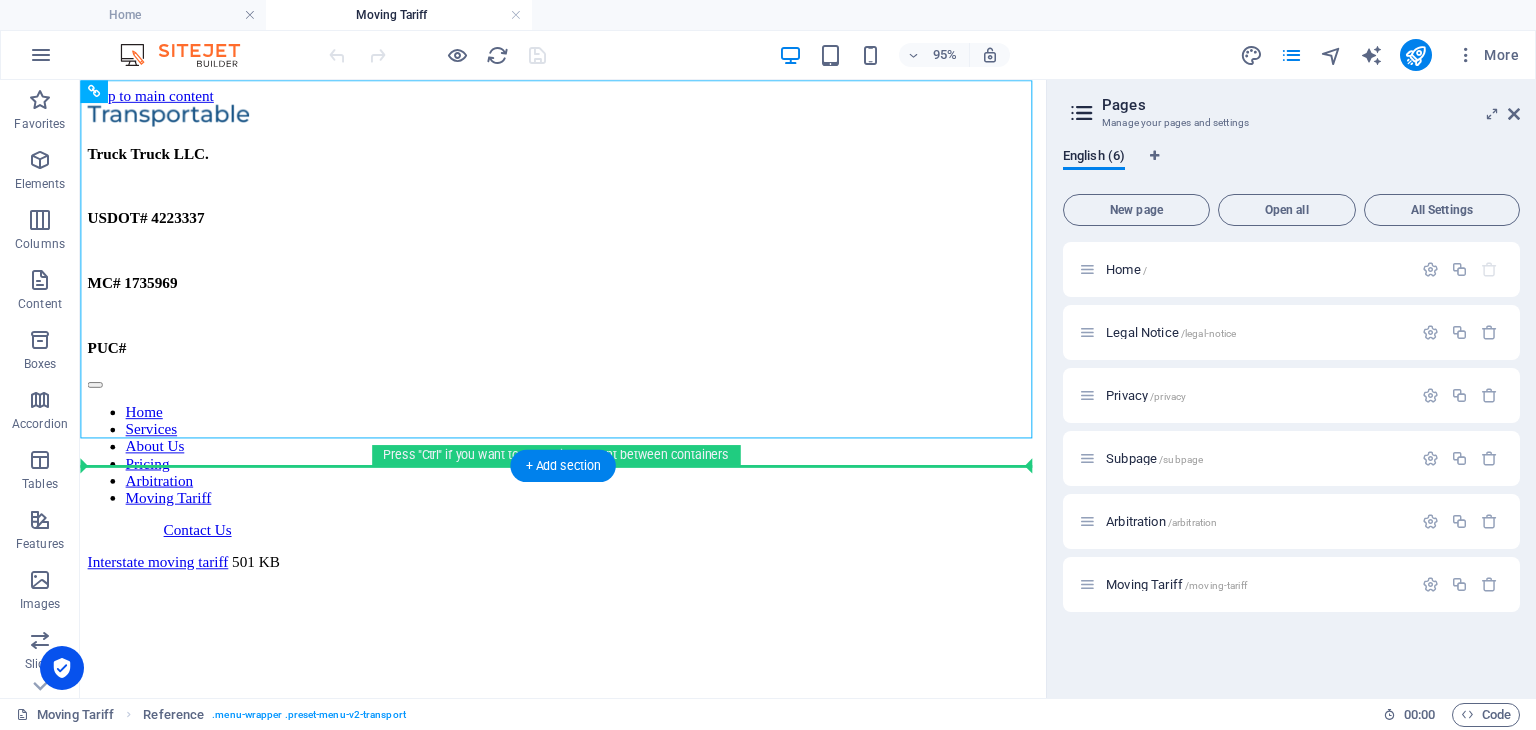 drag, startPoint x: 402, startPoint y: 554, endPoint x: 282, endPoint y: 504, distance: 130 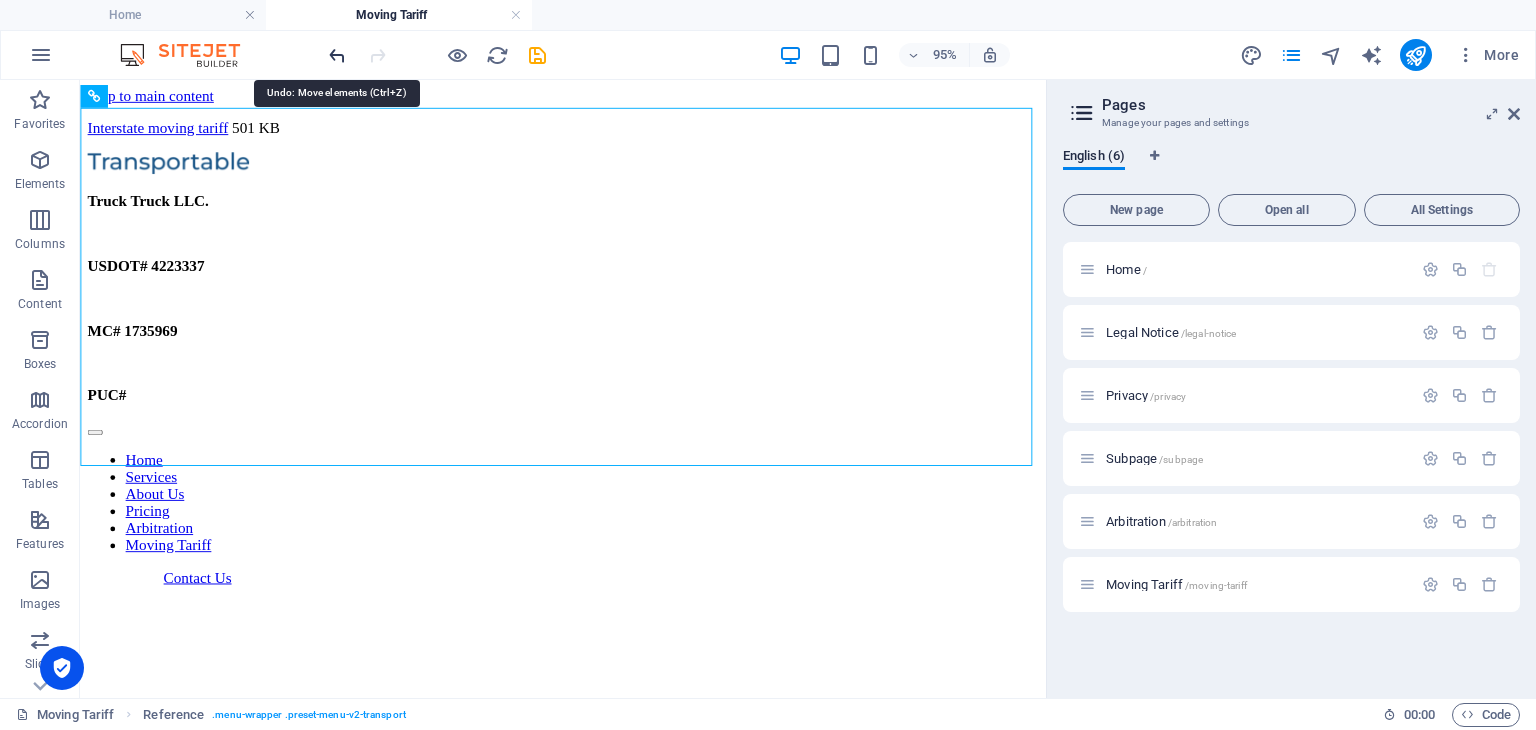 click at bounding box center [337, 55] 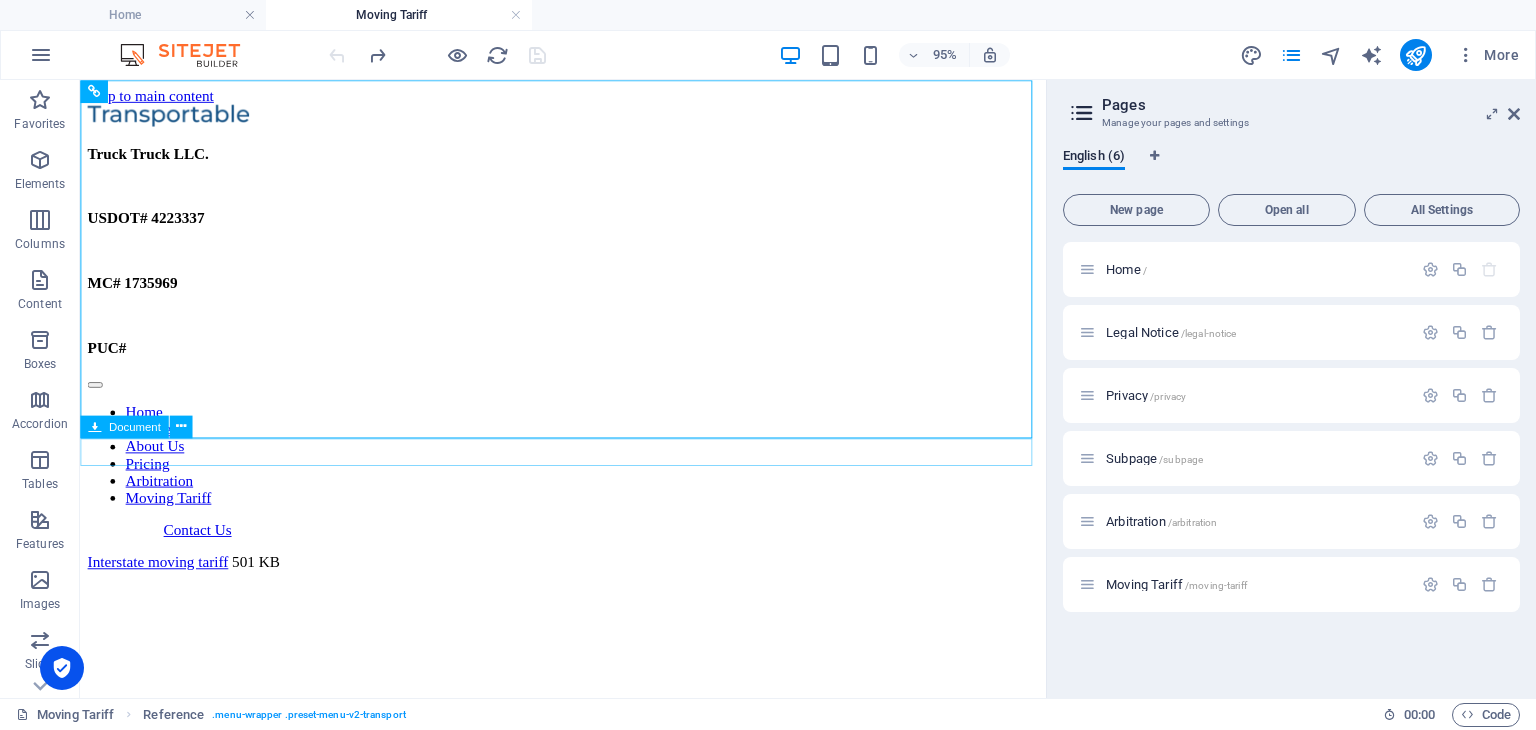 click on "Interstate moving tariff   501 KB" at bounding box center (588, 588) 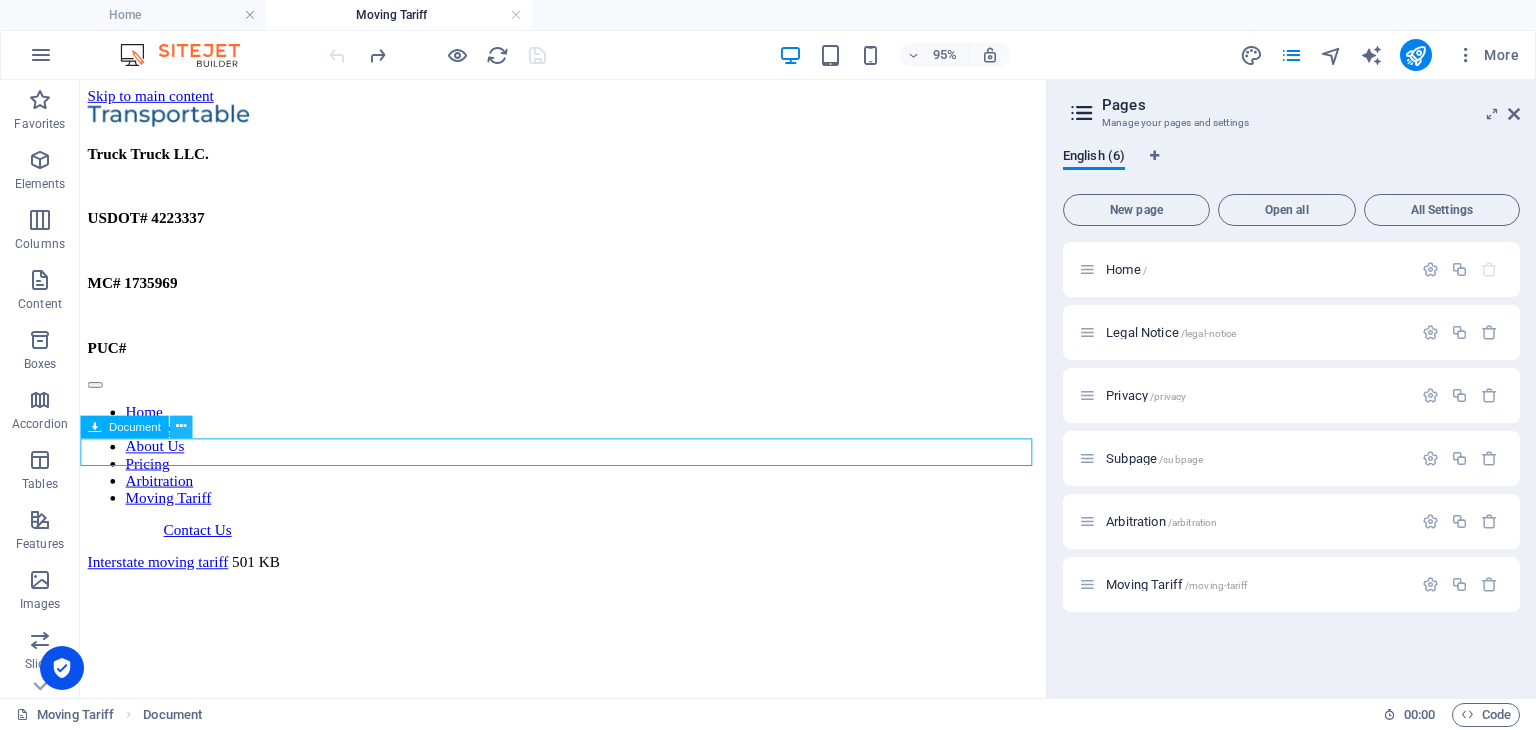 click at bounding box center (180, 427) 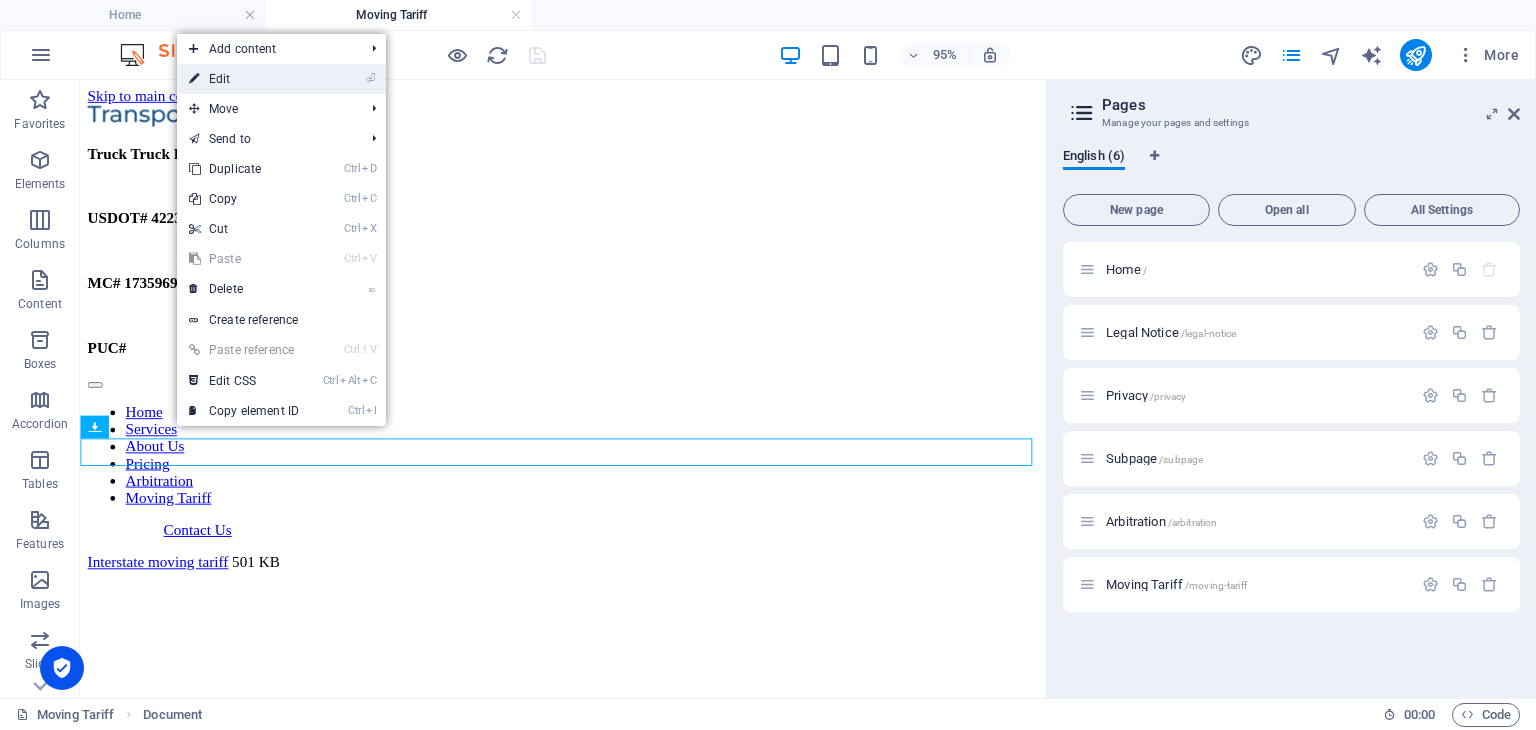 click on "⏎  Edit" at bounding box center (244, 79) 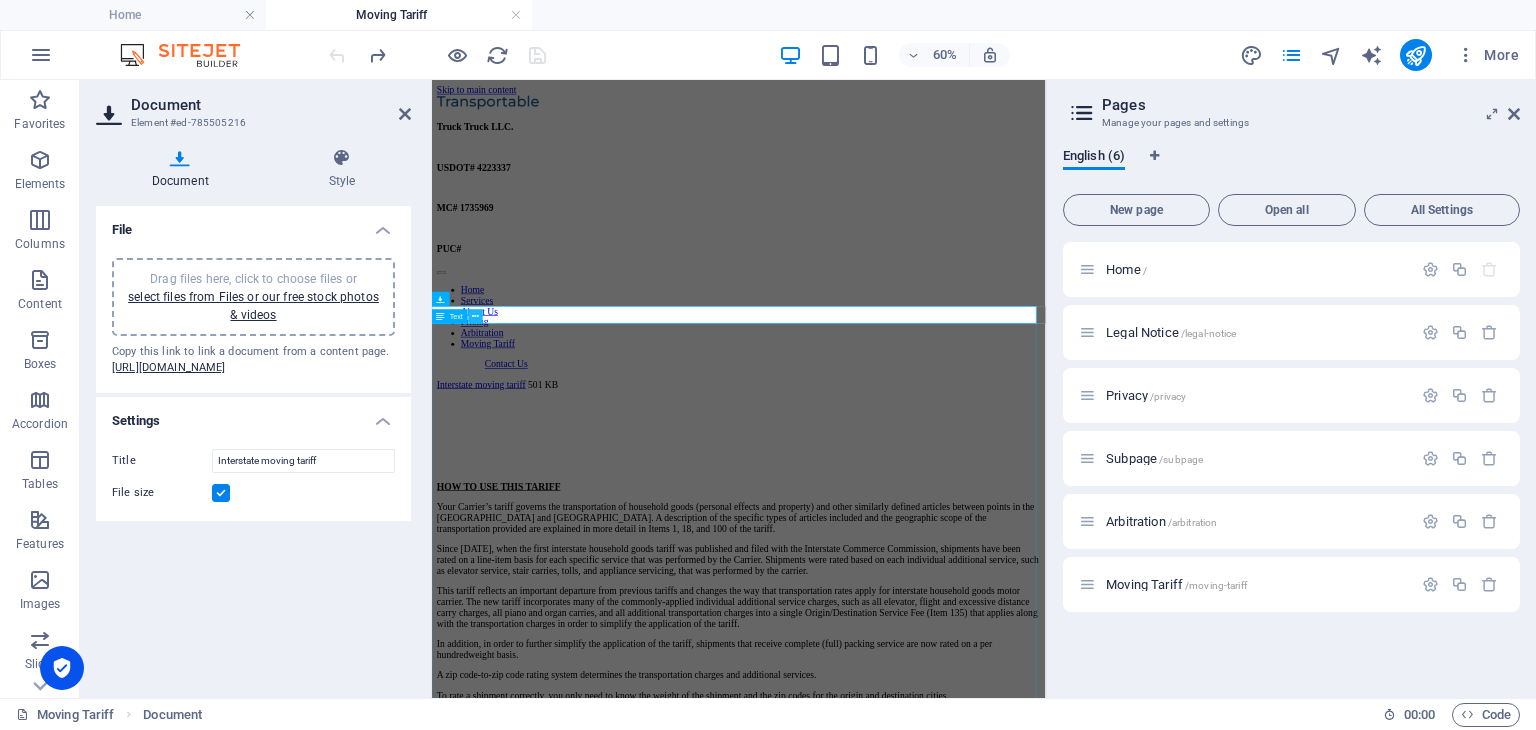 click at bounding box center (476, 316) 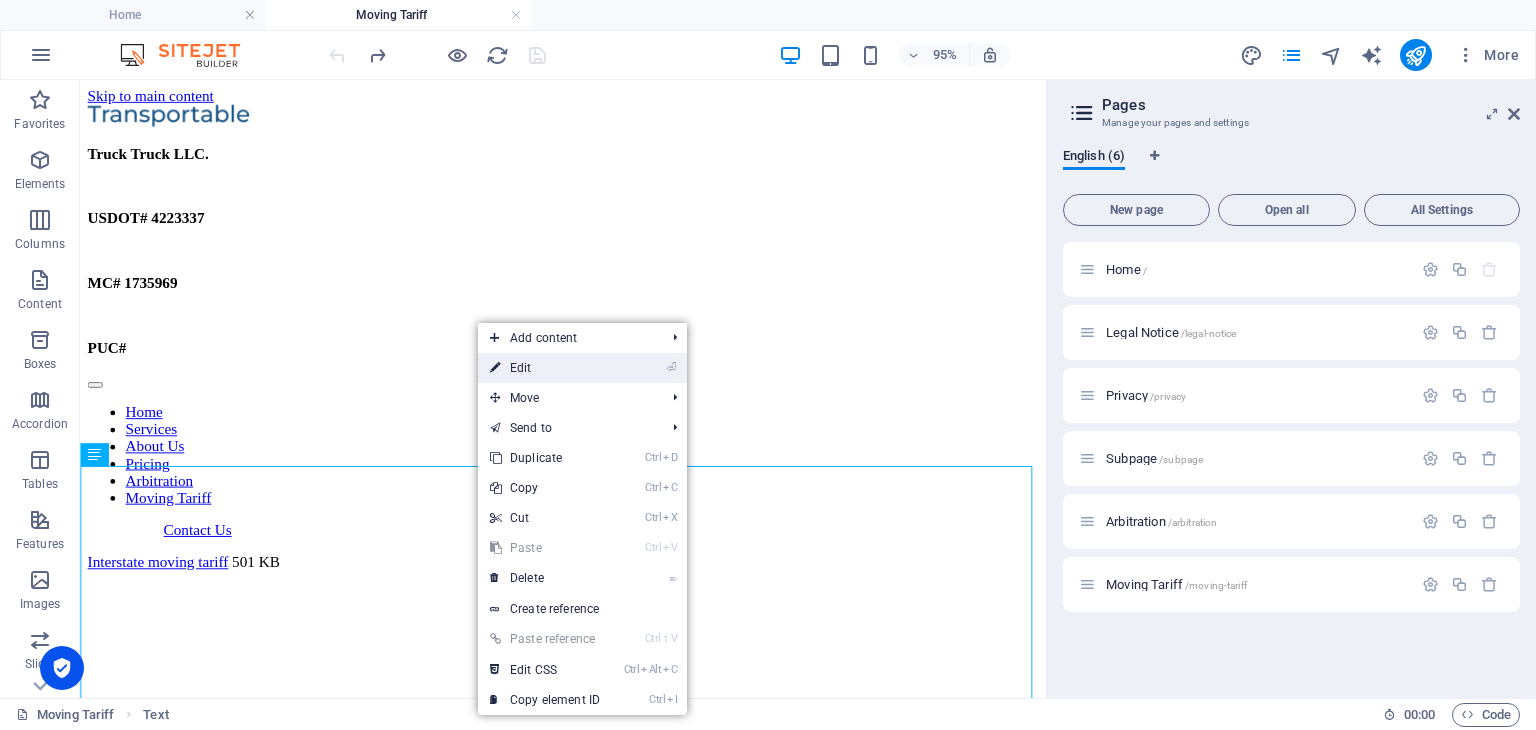 click on "⏎  Edit" at bounding box center (545, 368) 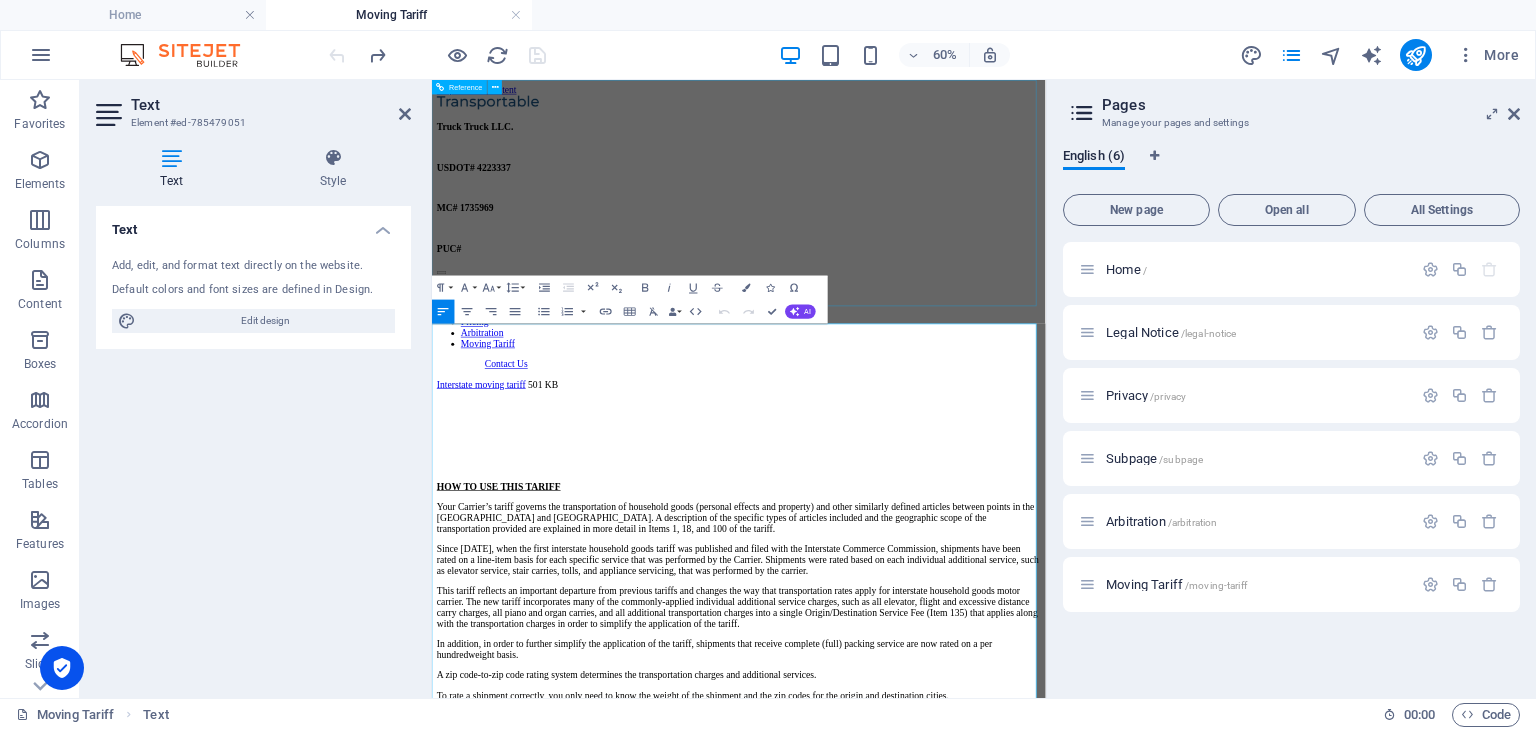 click on "Truck Truck LLC. USDOT# 4223337 MC# 1735969 PUC#  Home Services About Us Pricing Arbitration Moving Tariff Contact Us" at bounding box center [943, 334] 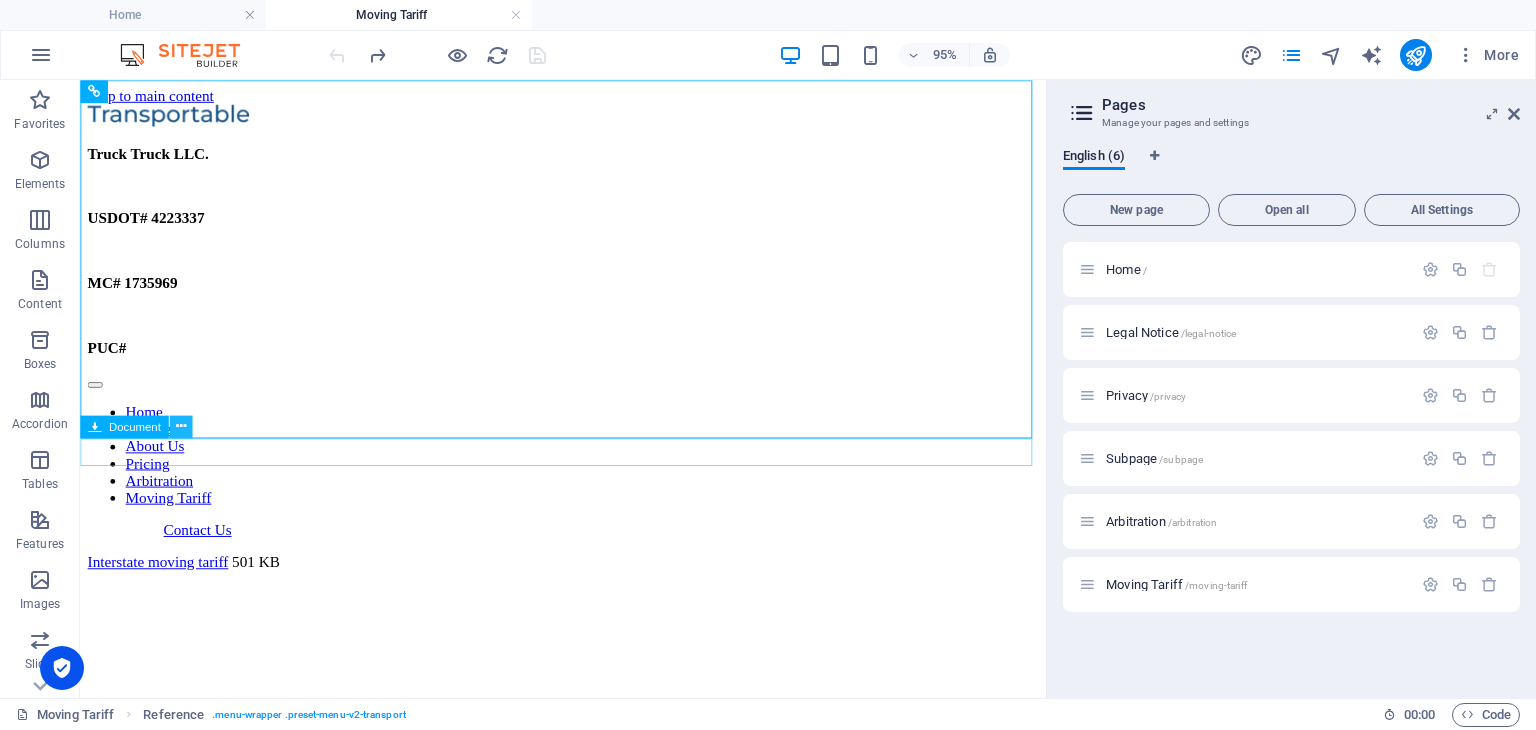 click at bounding box center [180, 427] 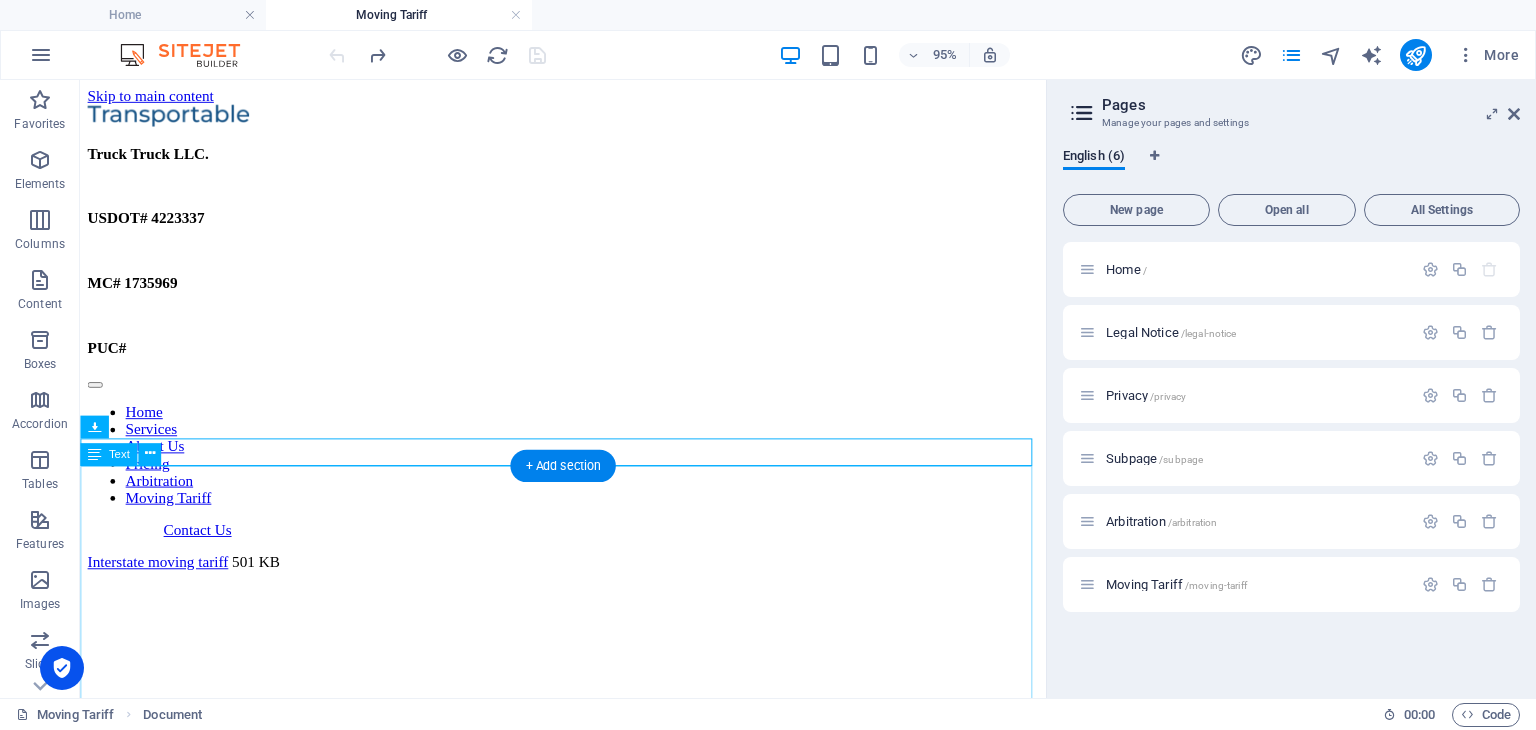 click on "HOW TO USE THIS TARIFF
Your Carrier’s tariff governs the transportation of household goods (personal effects and property) and other similarly defined articles between points in the United States and Canada.  A description of the specific types of articles included and the geographic scope of the transportation provided are explained in more detail in Items 1, 18, and 100 of the tariff.
Since 1936, when the first interstate household goods tariff was published and filed with the Interstate Commerce Commission, shipments have been rated on a line-item basis for each specific service that was performed by the Carrier.  Shipments were rated based on each individual additional service, such as elevator service, stair carries, tolls, and appliance servicing, that was performed by the carrier.
In addition, in order to further simplify the application of the tariff, shipments that receive complete (full) packing service are now rated on a per hundredweight basis." at bounding box center (588, 864) 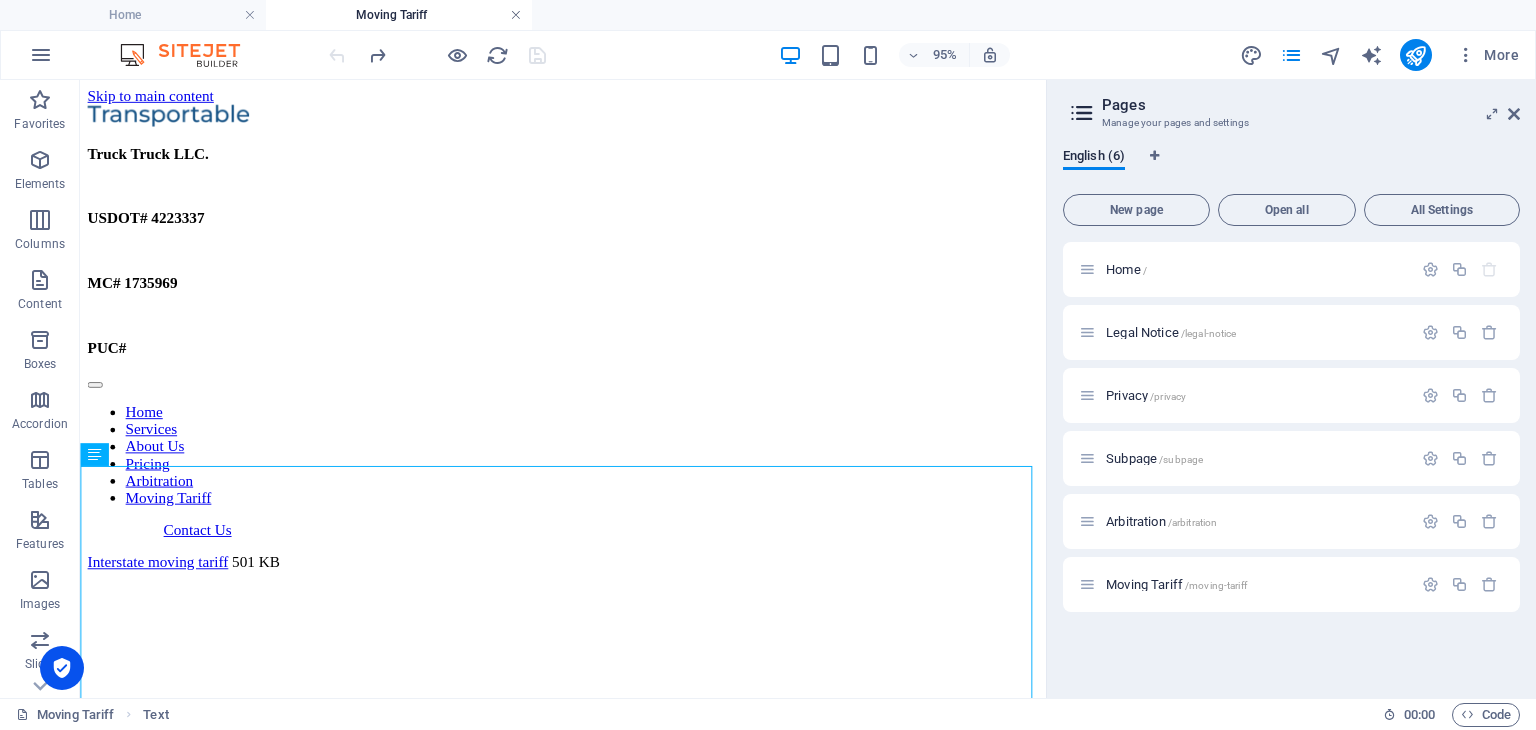 click at bounding box center (516, 15) 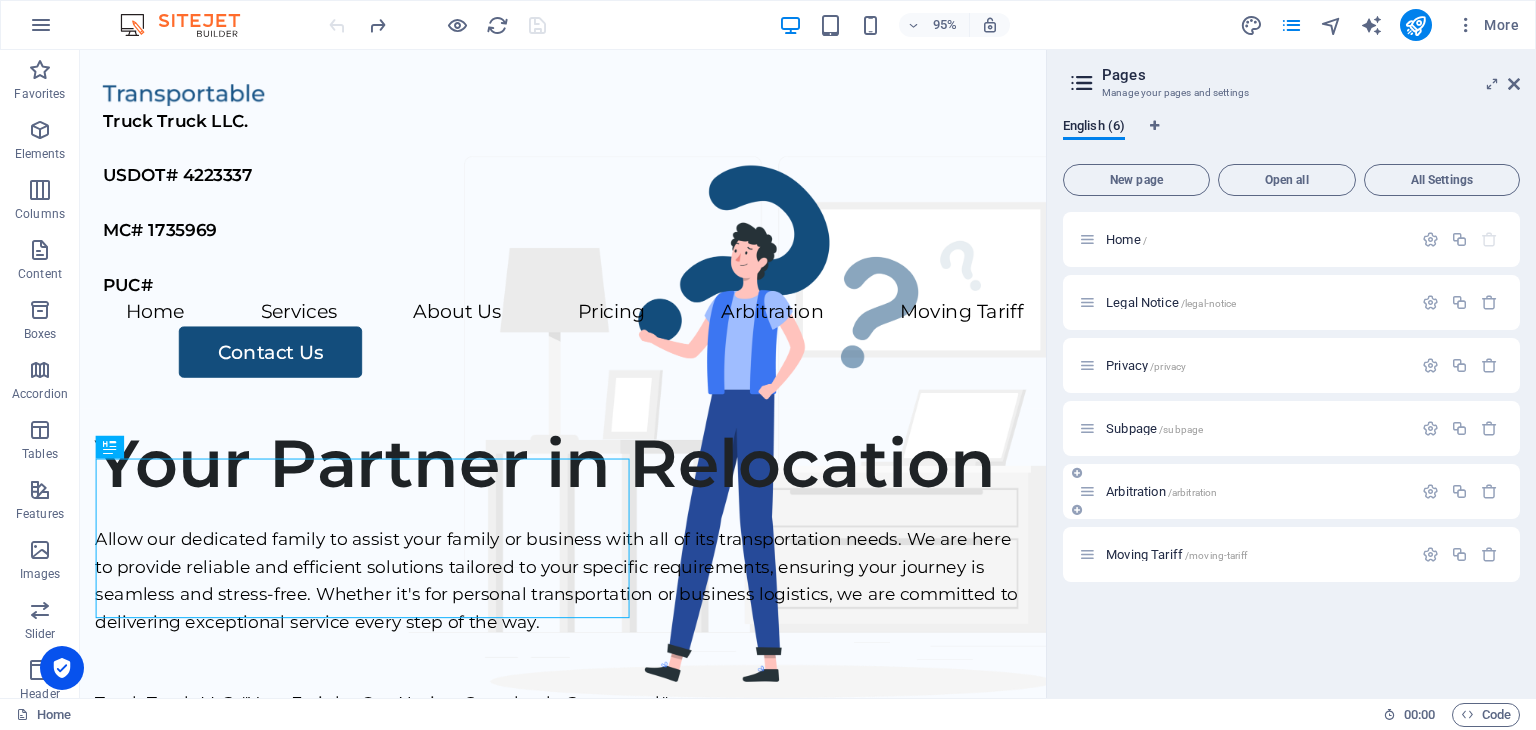 click on "Arbitration   /arbitration" at bounding box center [1245, 491] 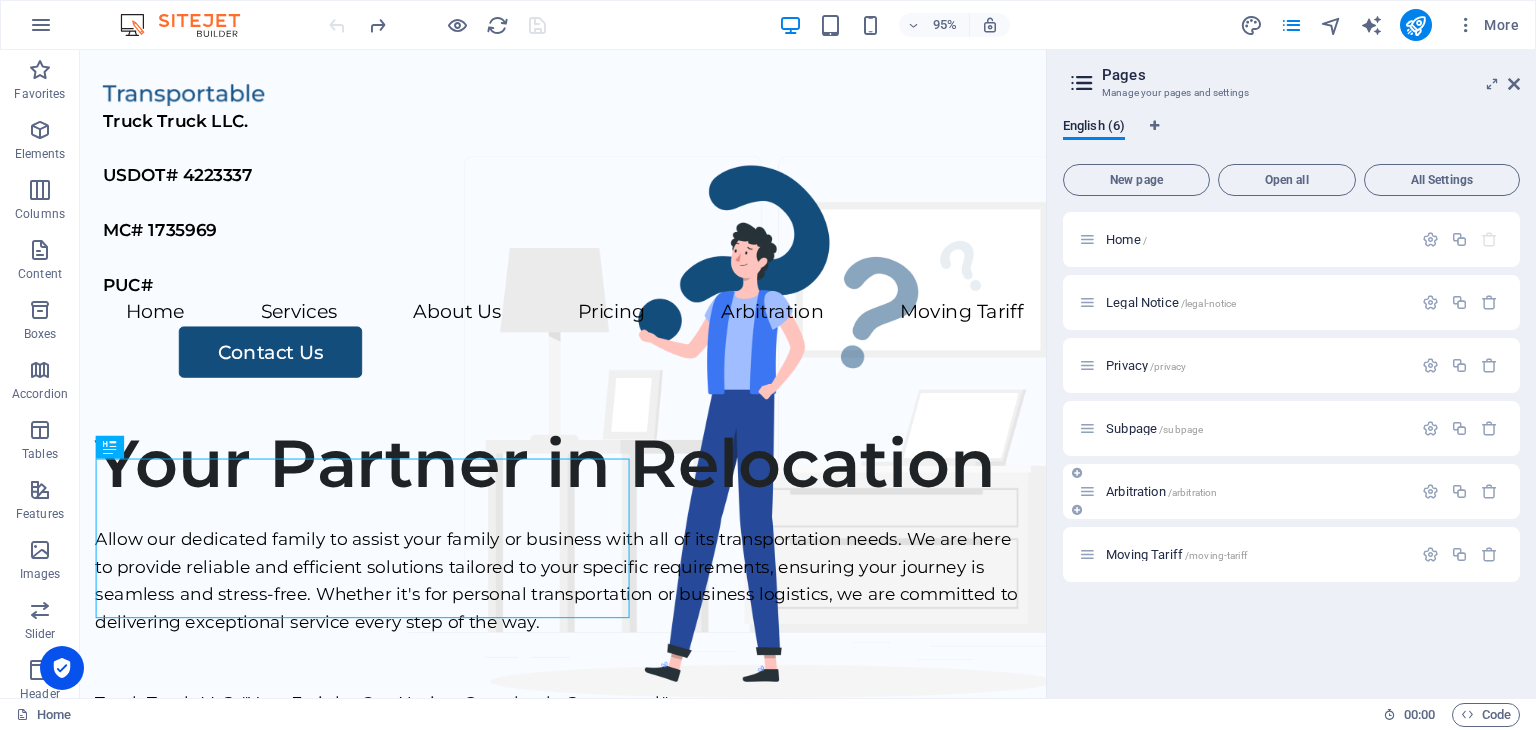 click on "Arbitration   /arbitration" at bounding box center [1161, 491] 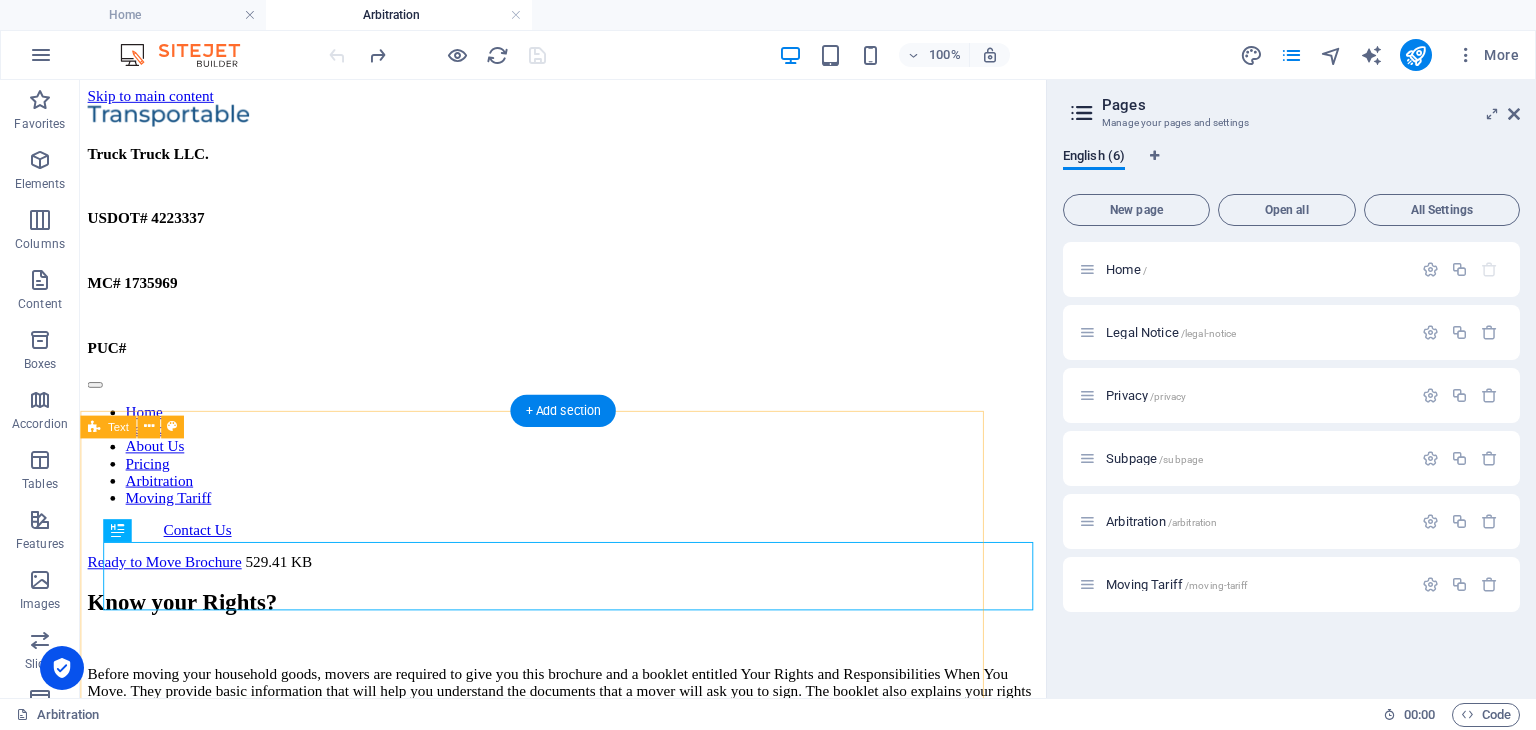 scroll, scrollTop: 0, scrollLeft: 0, axis: both 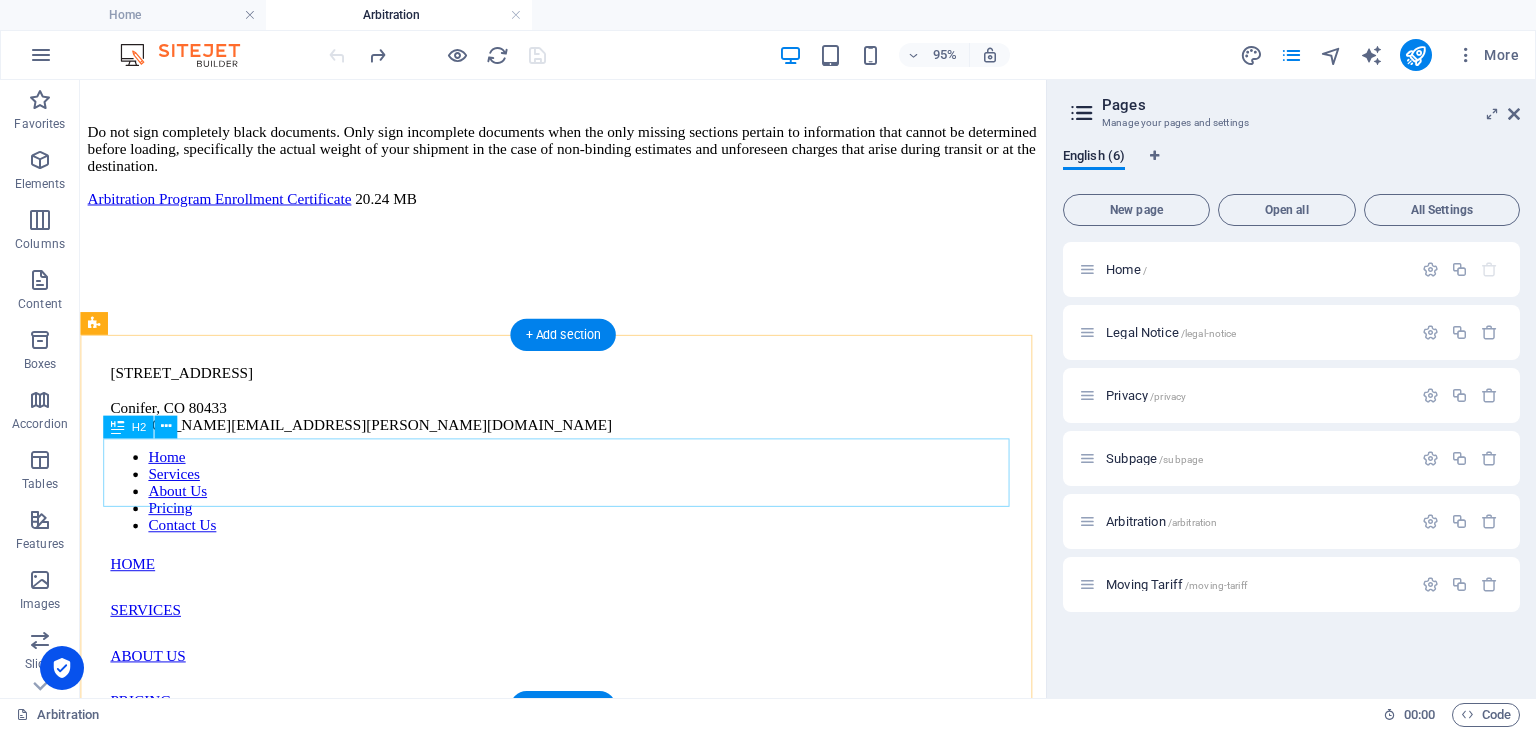 click on "Moving paper work" at bounding box center [588, 61] 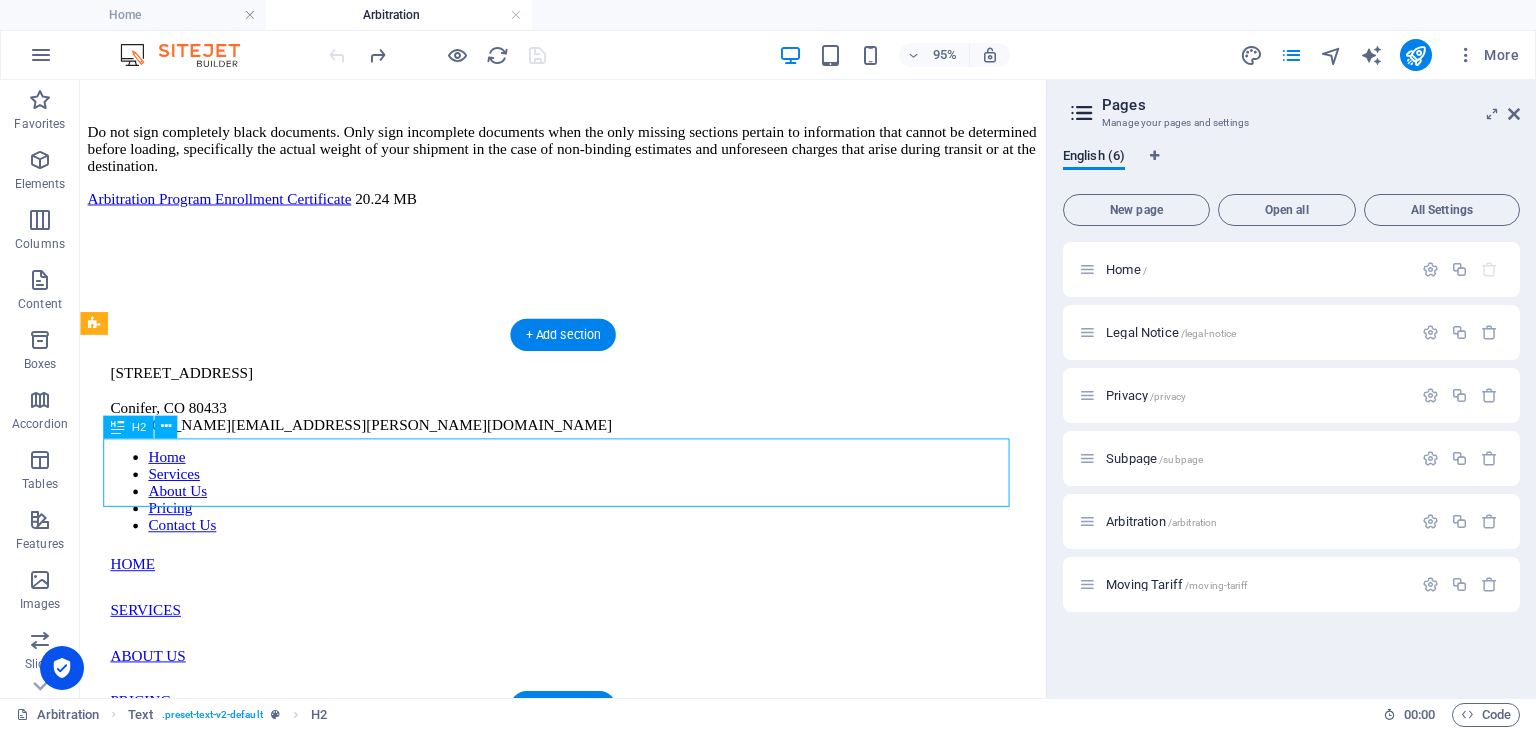 click on "Moving paper work" at bounding box center [588, 61] 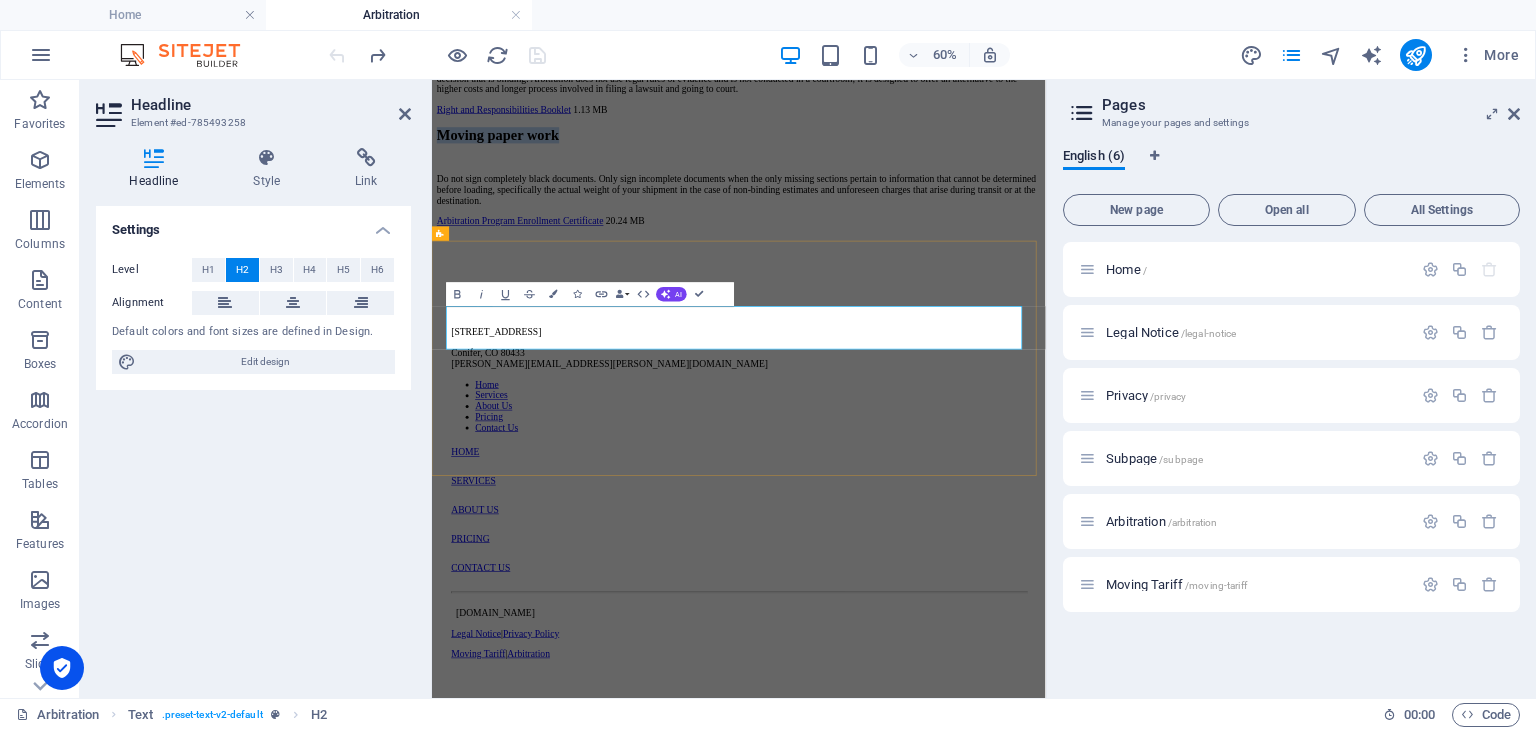 click on "Moving paper work" at bounding box center (943, 172) 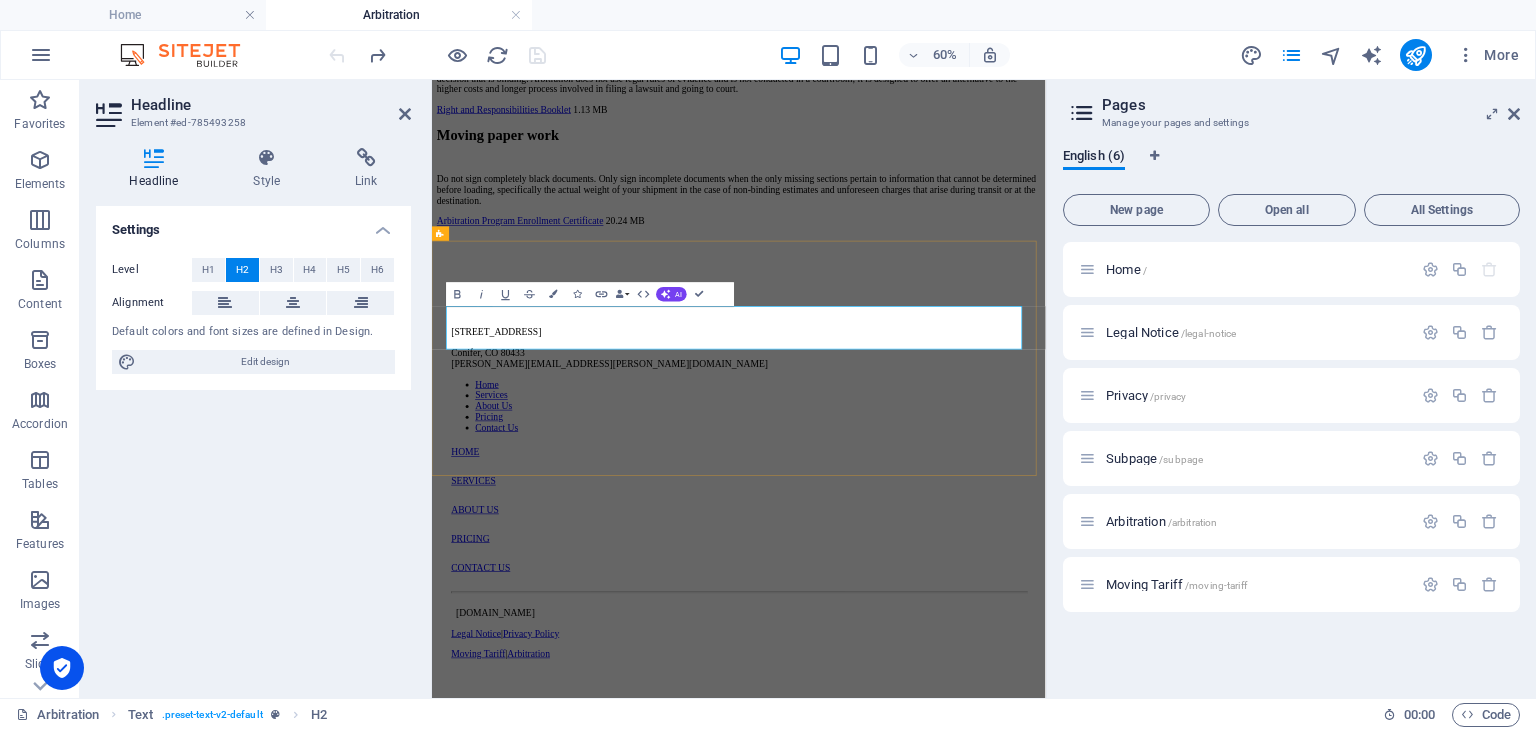 type 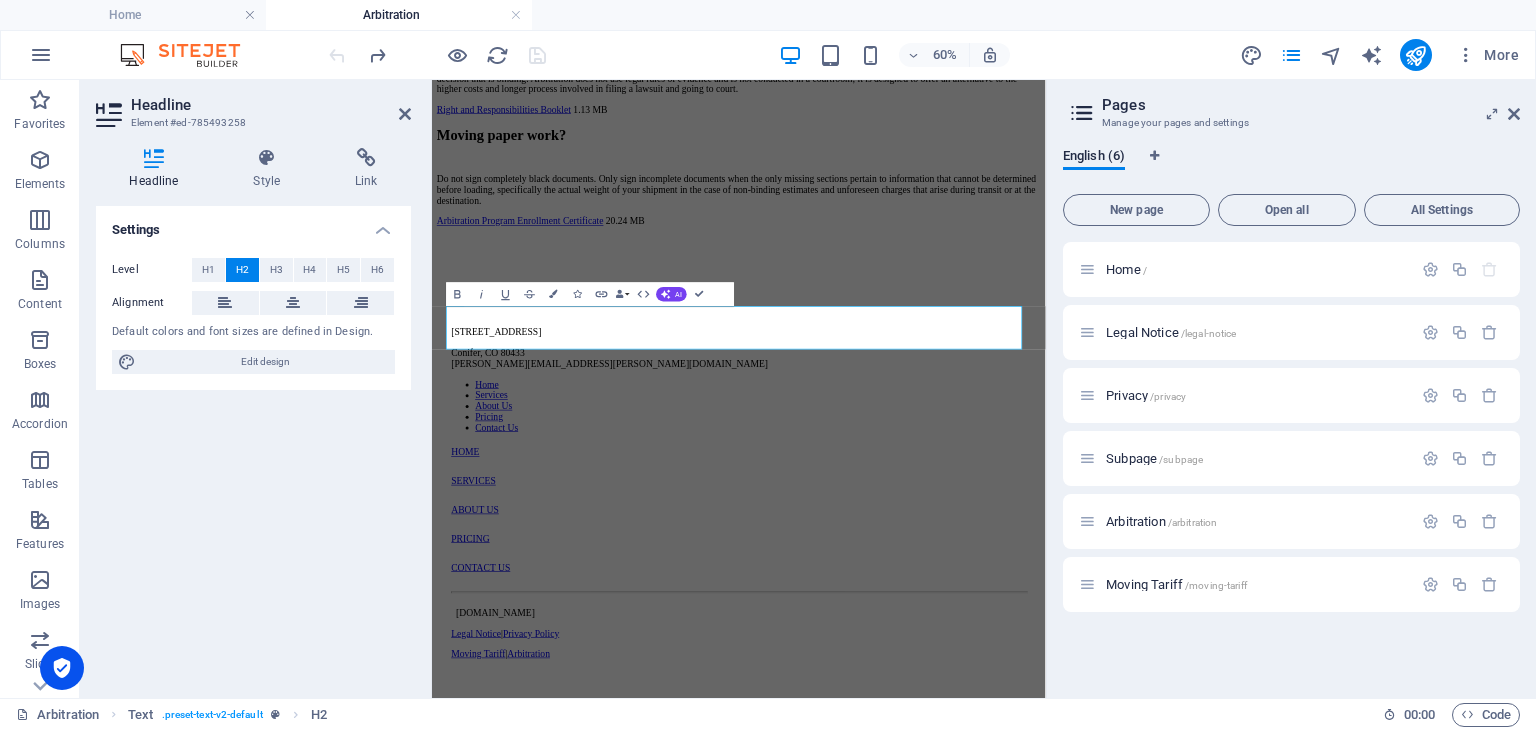 click on "Home Arbitration" at bounding box center [768, 15] 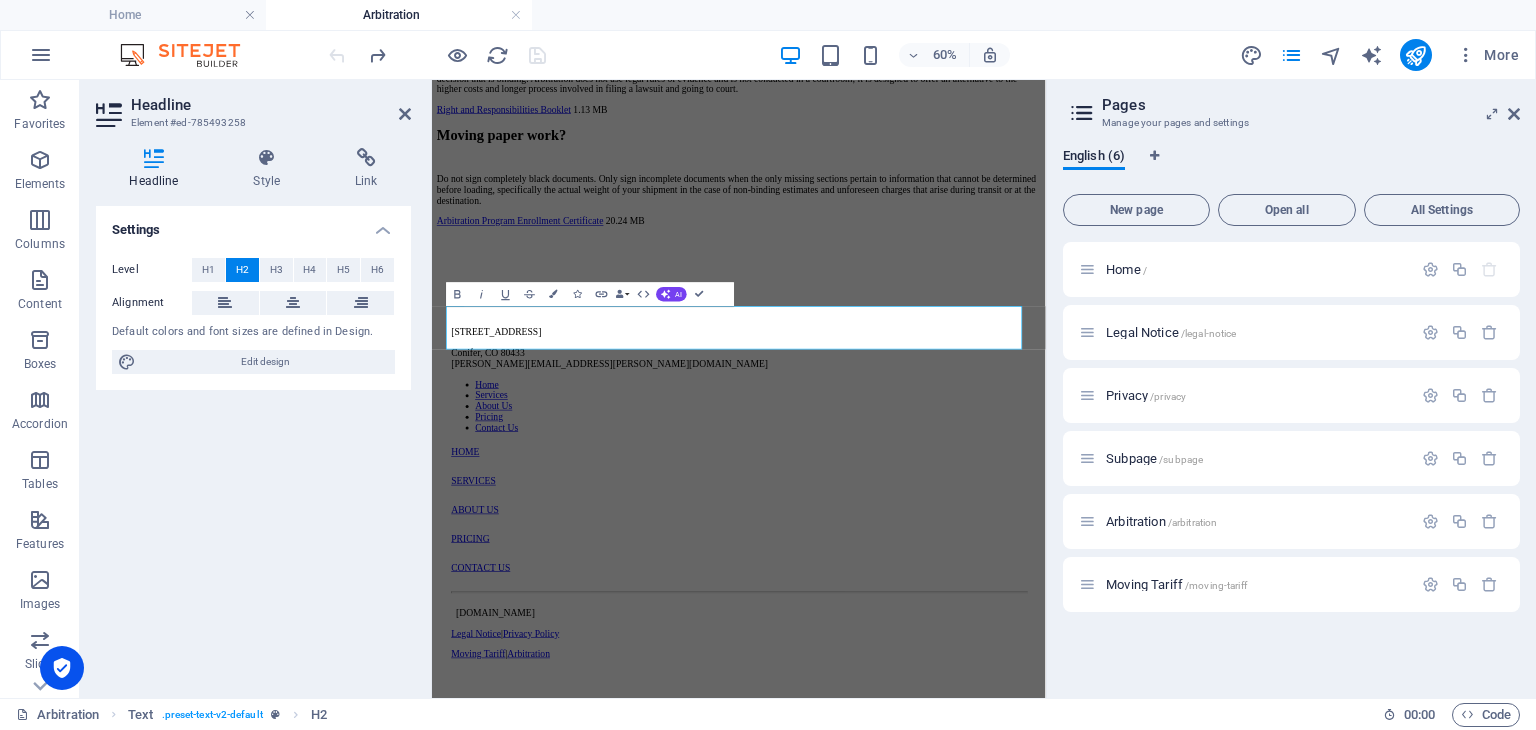 click on "Settings Level H1 H2 H3 H4 H5 H6 Alignment Default colors and font sizes are defined in Design. Edit design" at bounding box center [253, 444] 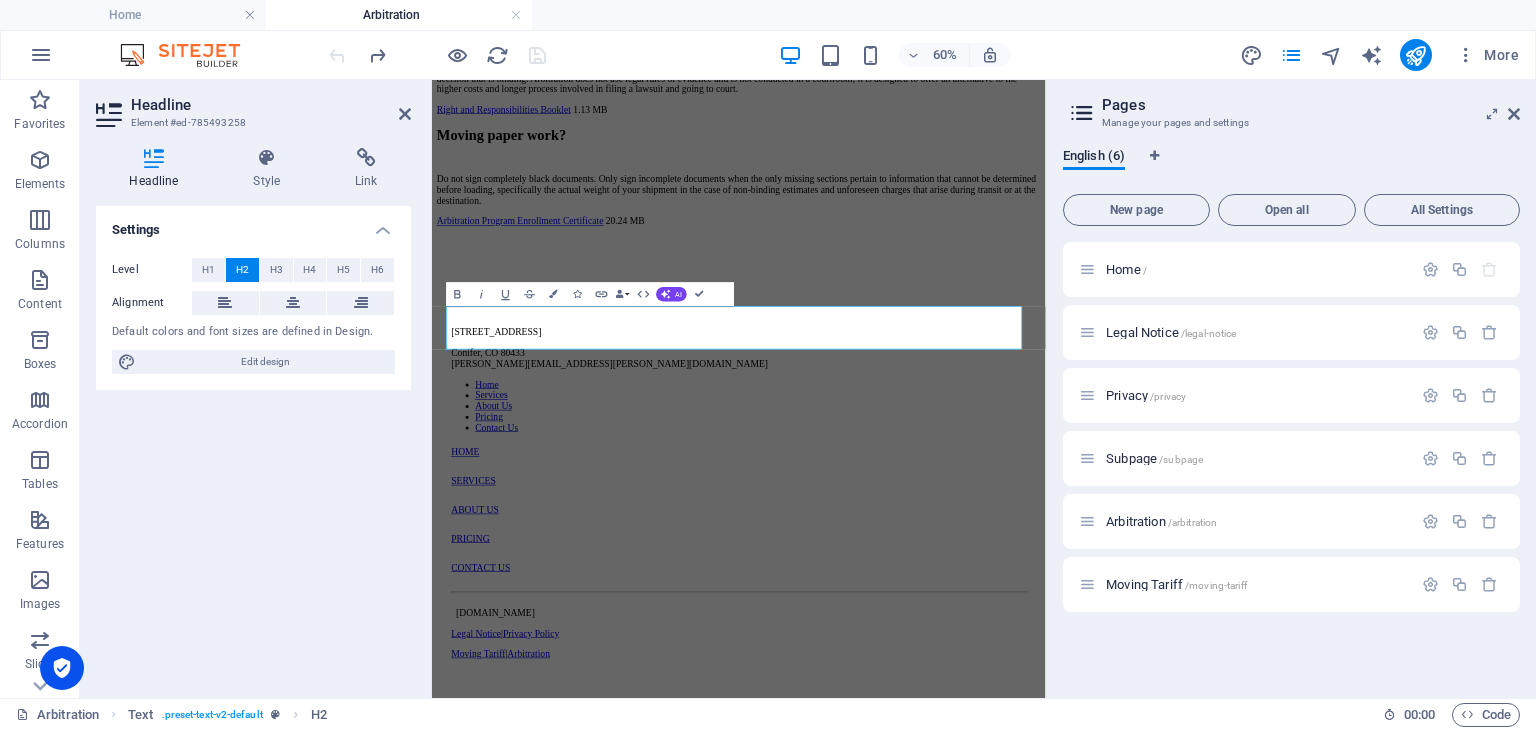click on "Settings Level H1 H2 H3 H4 H5 H6 Alignment Default colors and font sizes are defined in Design. Edit design" at bounding box center [253, 444] 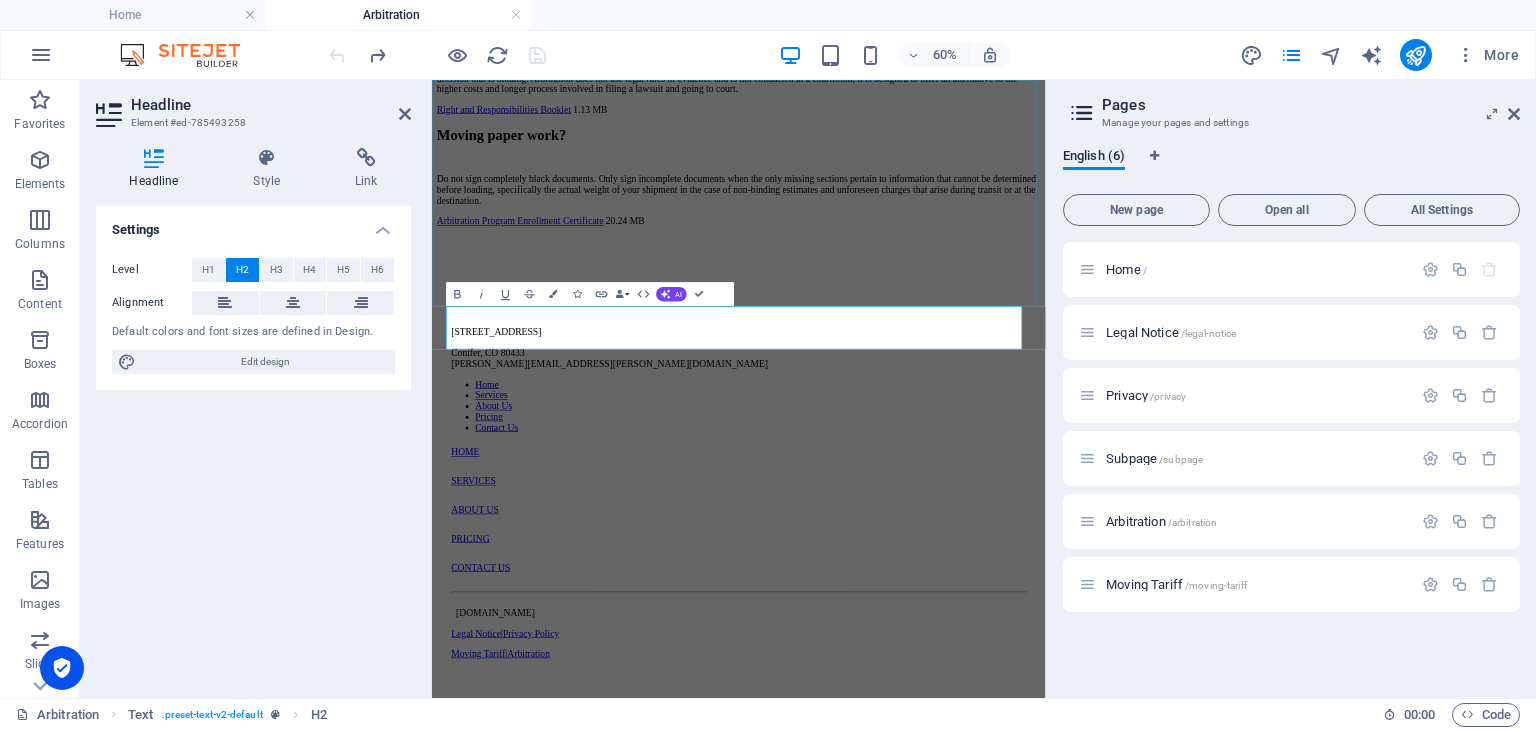 click on "Truck Truck LLC. USDOT# 4223337 MC# 1735969 PUC#" at bounding box center [943, -608] 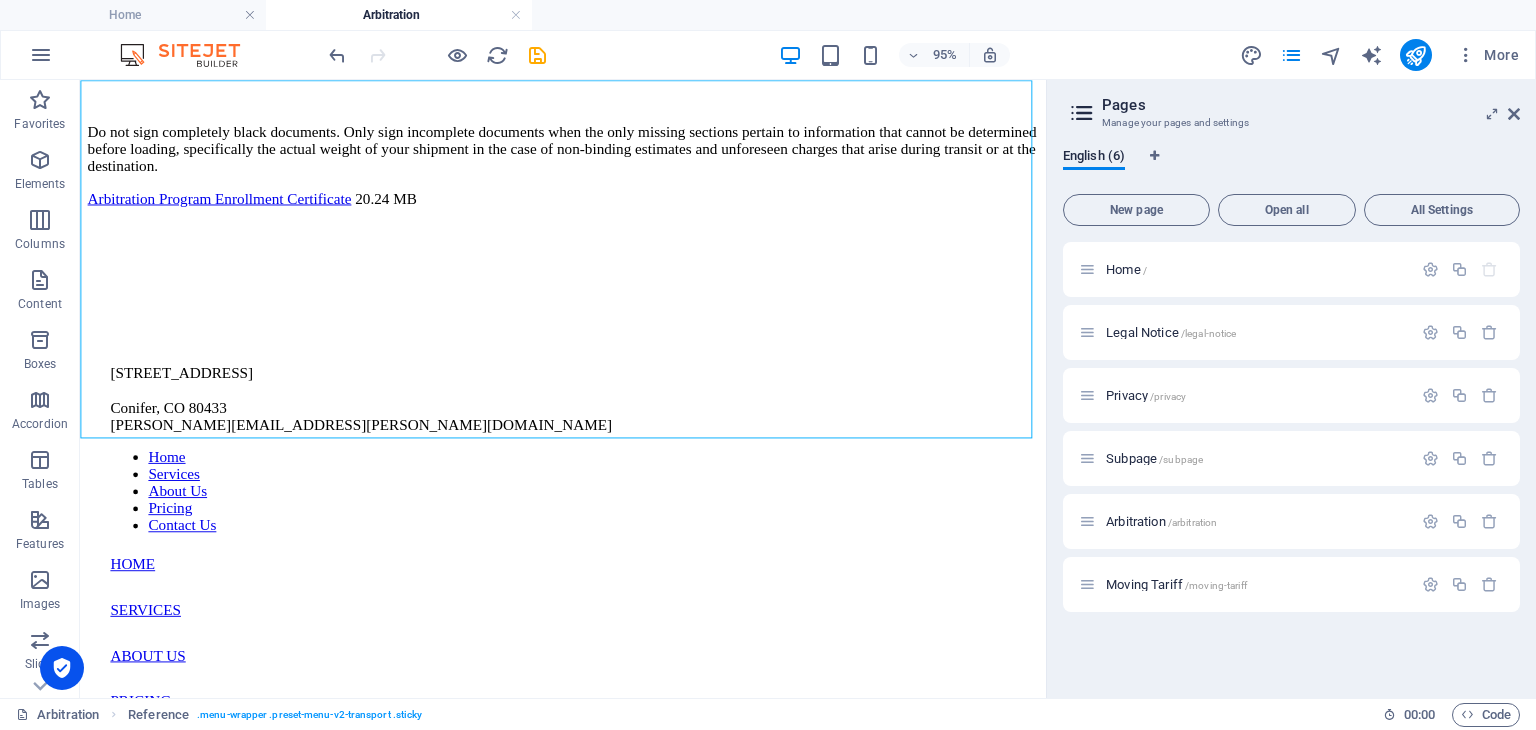 click on "Truck Truck LLC. USDOT# 4223337 MC# 1735969 PUC#" at bounding box center [588, -719] 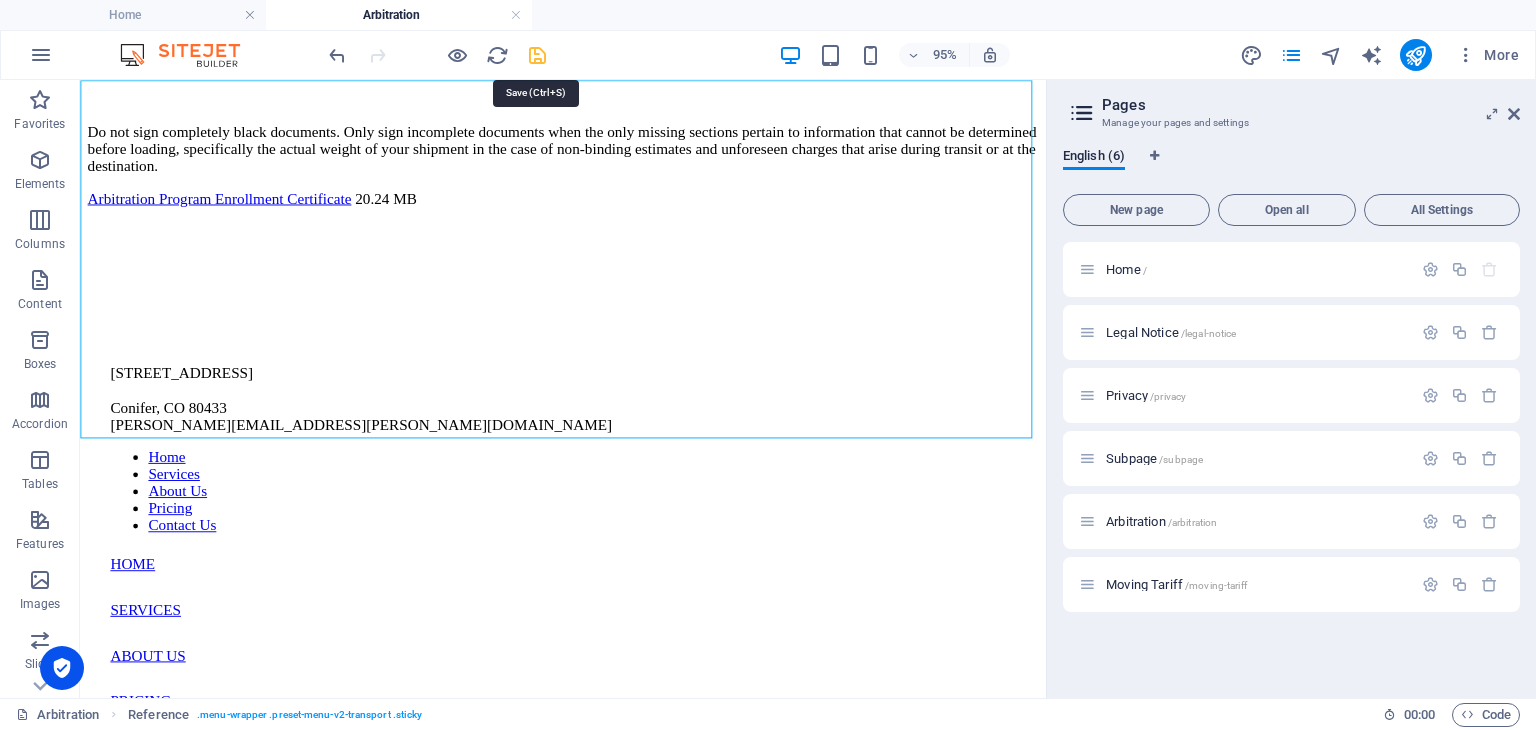click at bounding box center [537, 55] 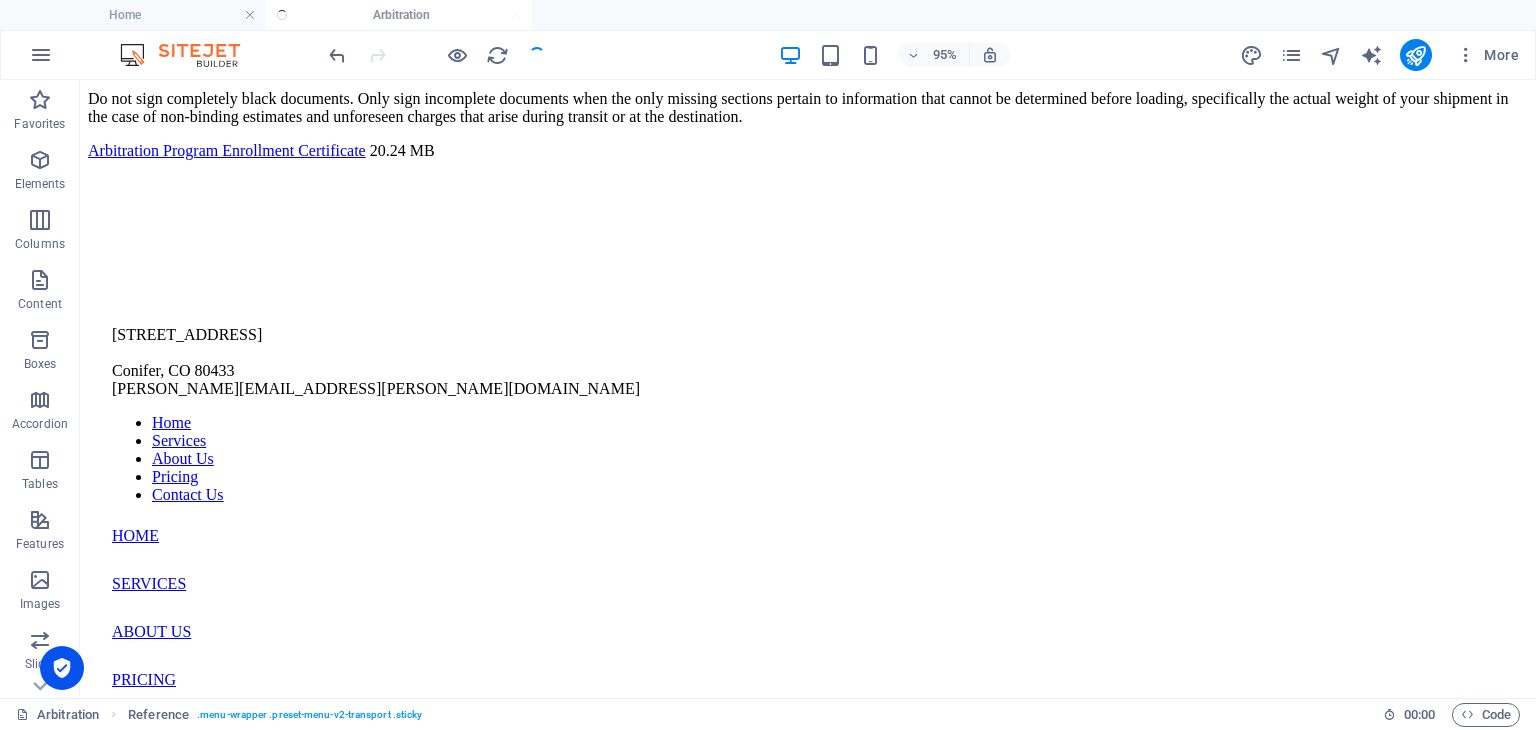 scroll, scrollTop: 950, scrollLeft: 0, axis: vertical 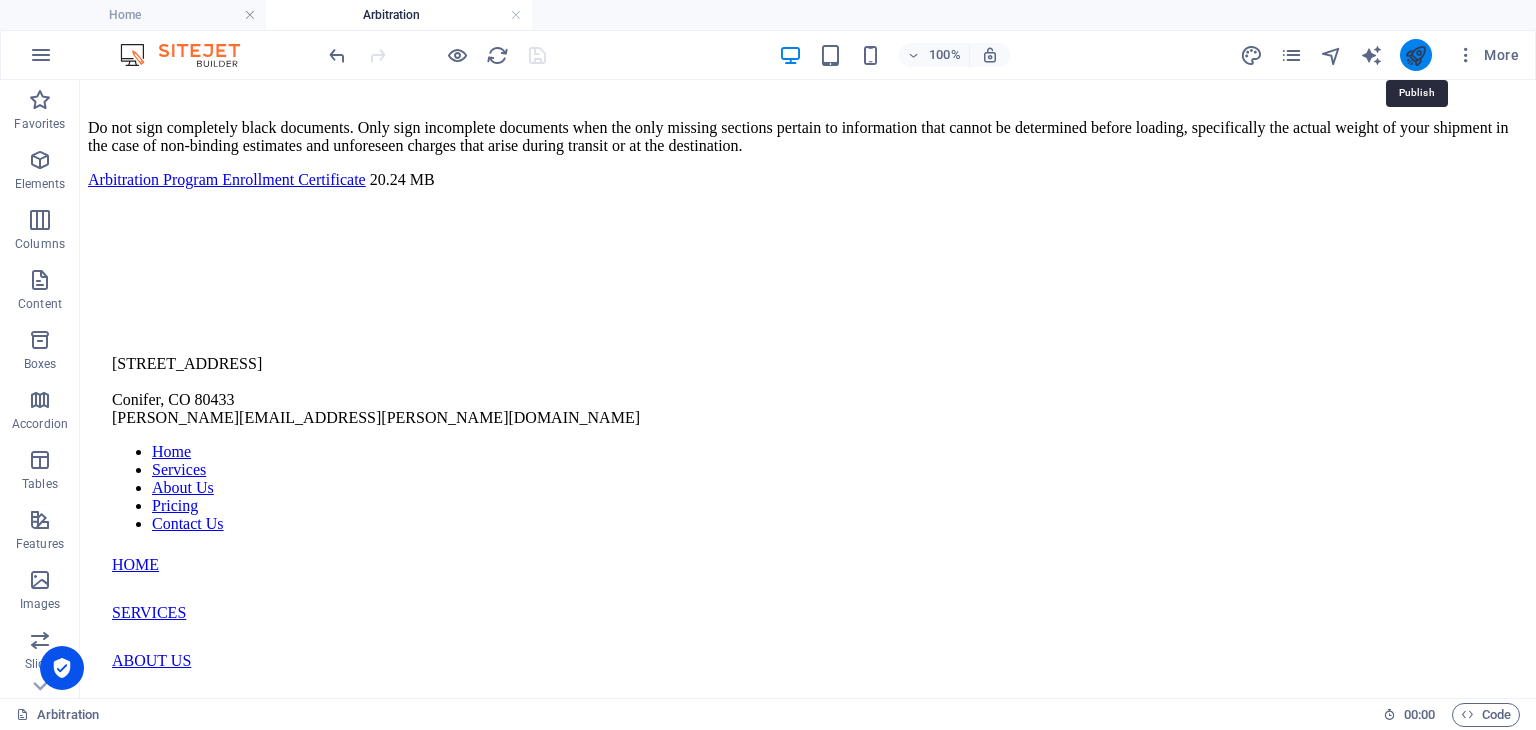 click at bounding box center [1415, 55] 